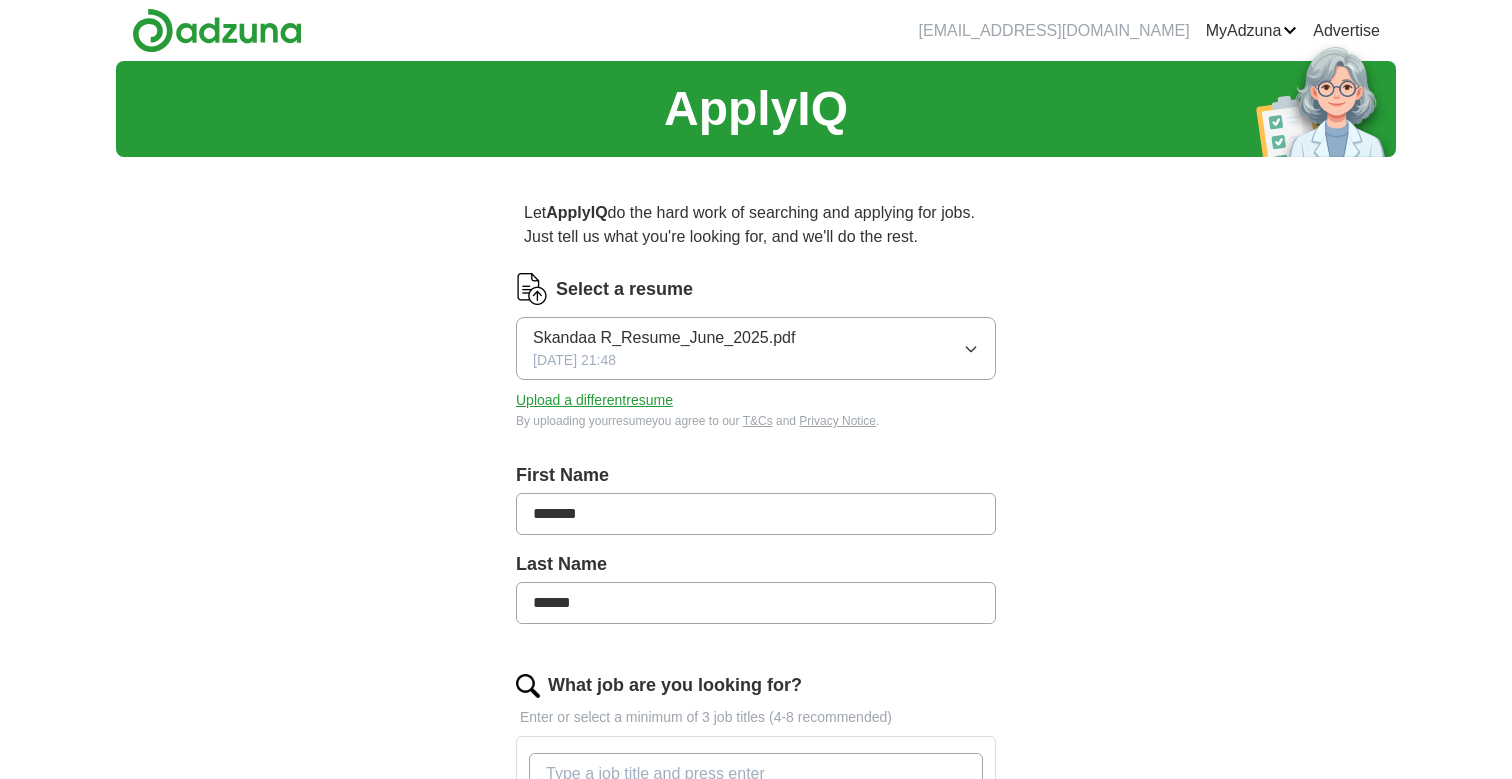 scroll, scrollTop: 0, scrollLeft: 0, axis: both 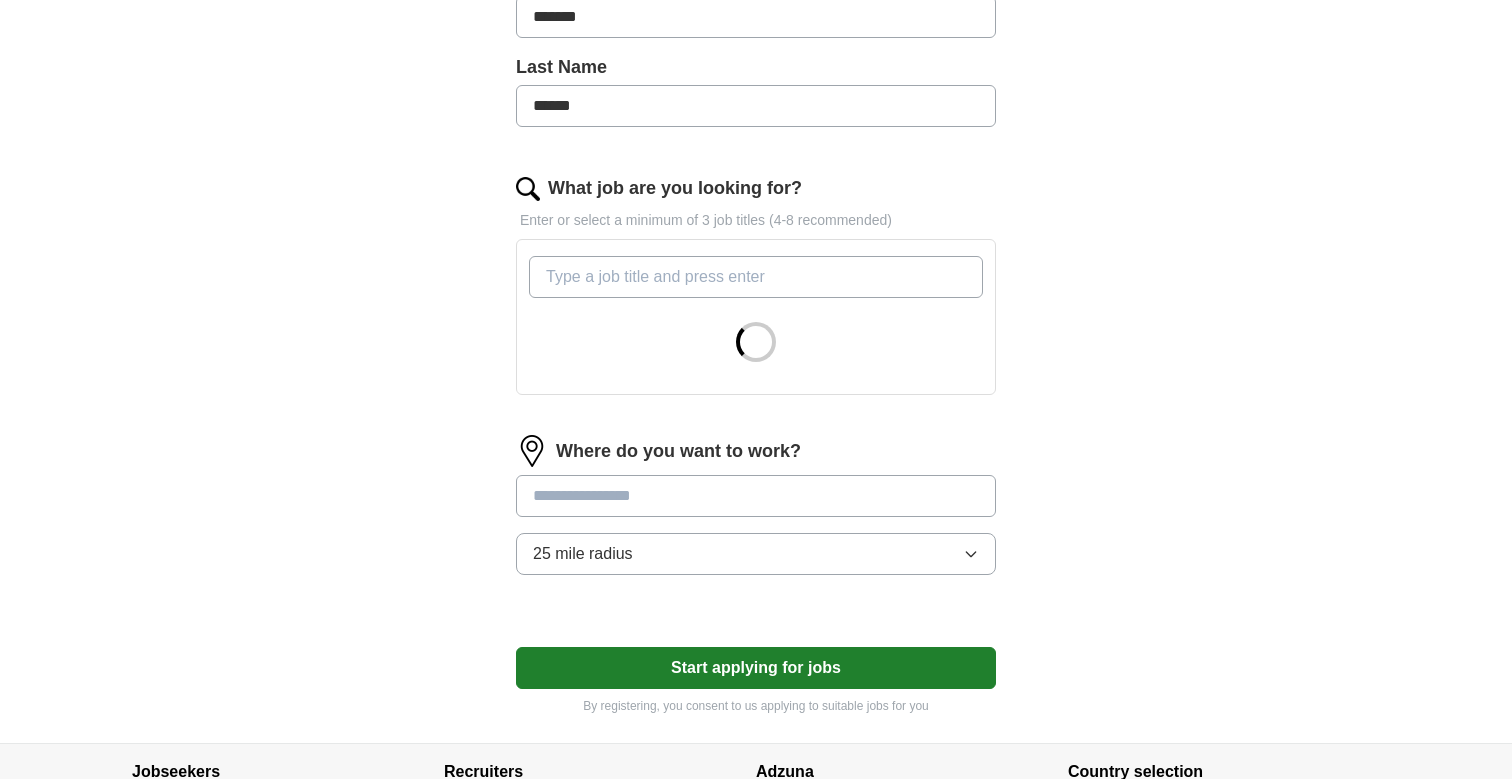 click on "Start applying for jobs" at bounding box center (756, 668) 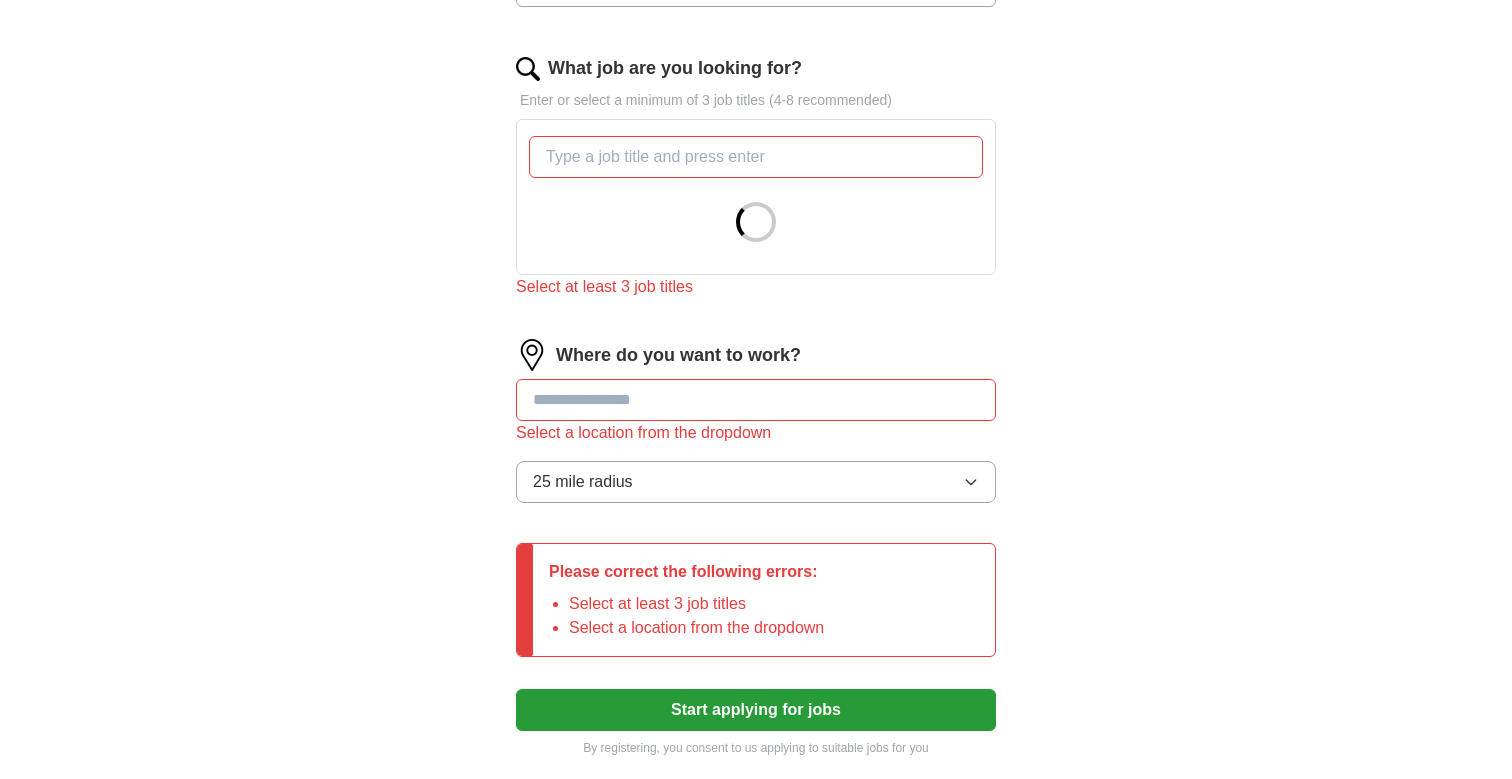 scroll, scrollTop: 616, scrollLeft: 0, axis: vertical 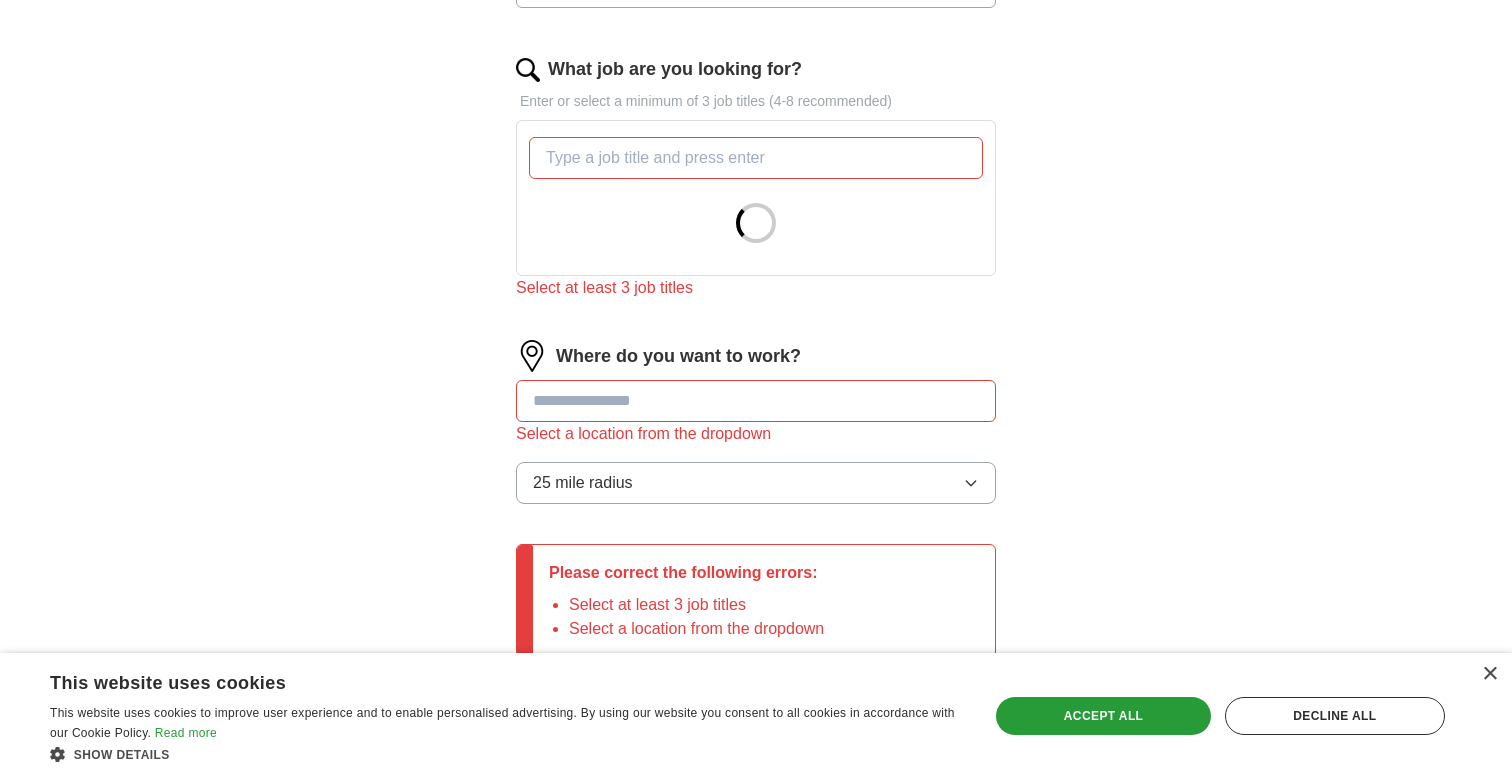 click at bounding box center (756, 198) 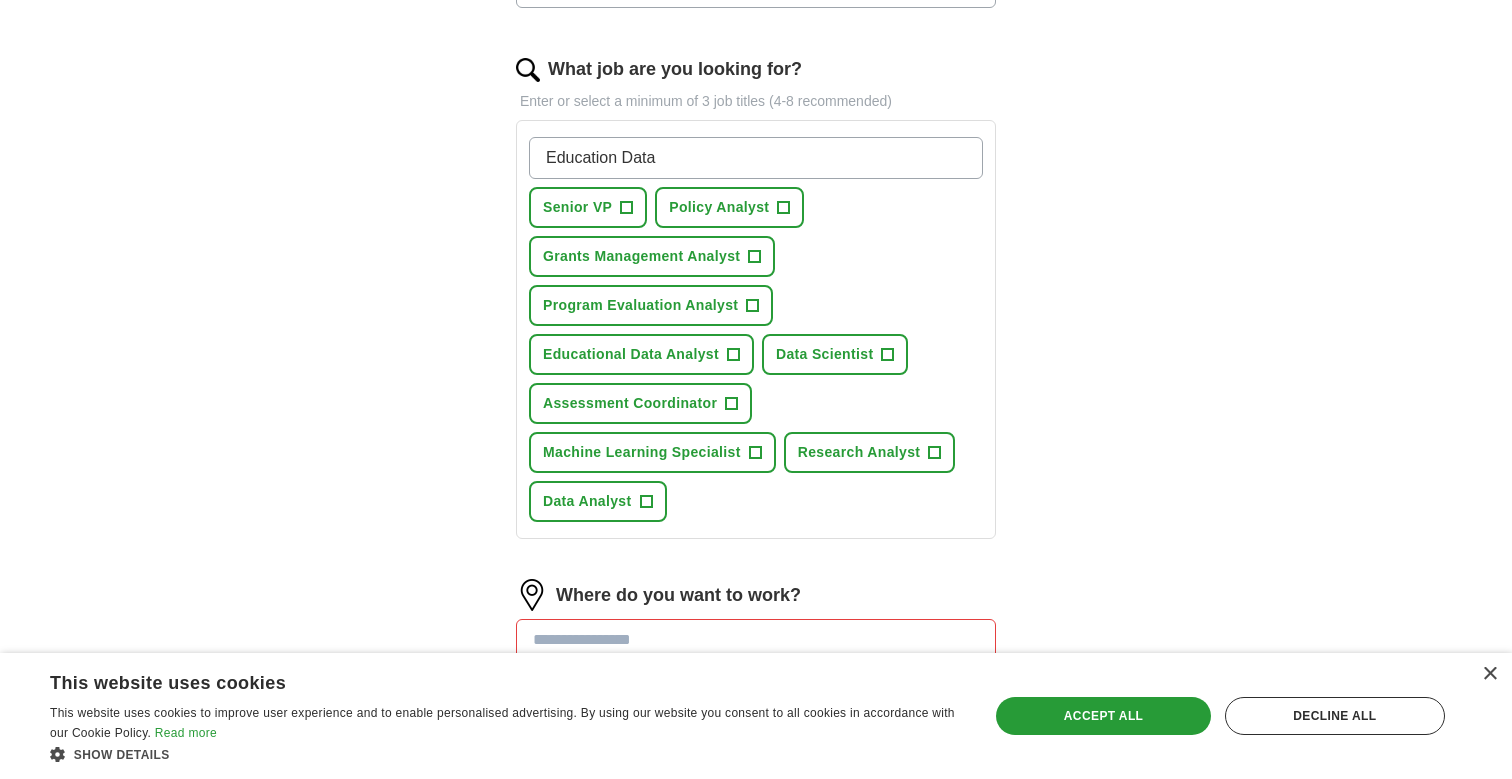 type on "Education Data" 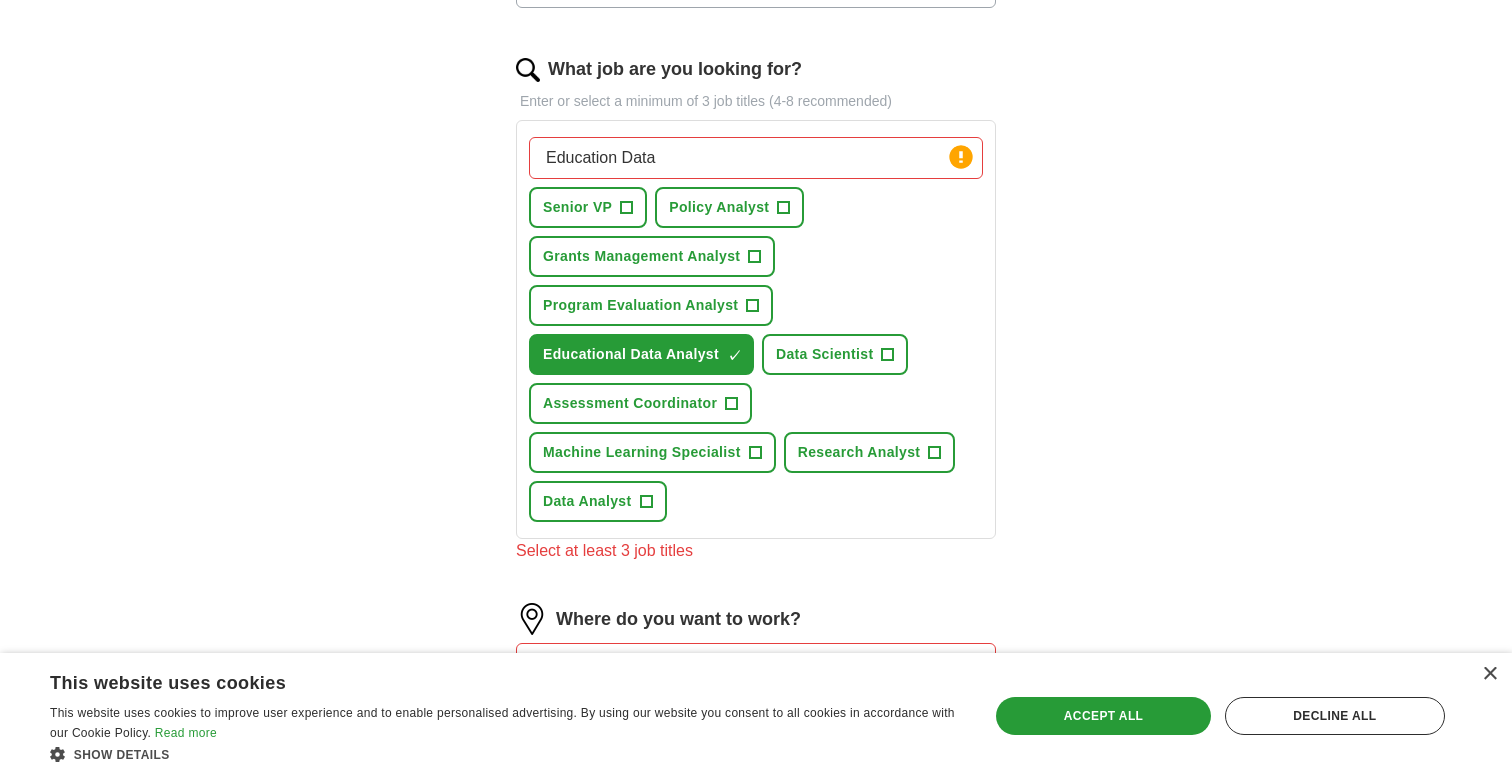 click on "Research Analyst" at bounding box center (859, 452) 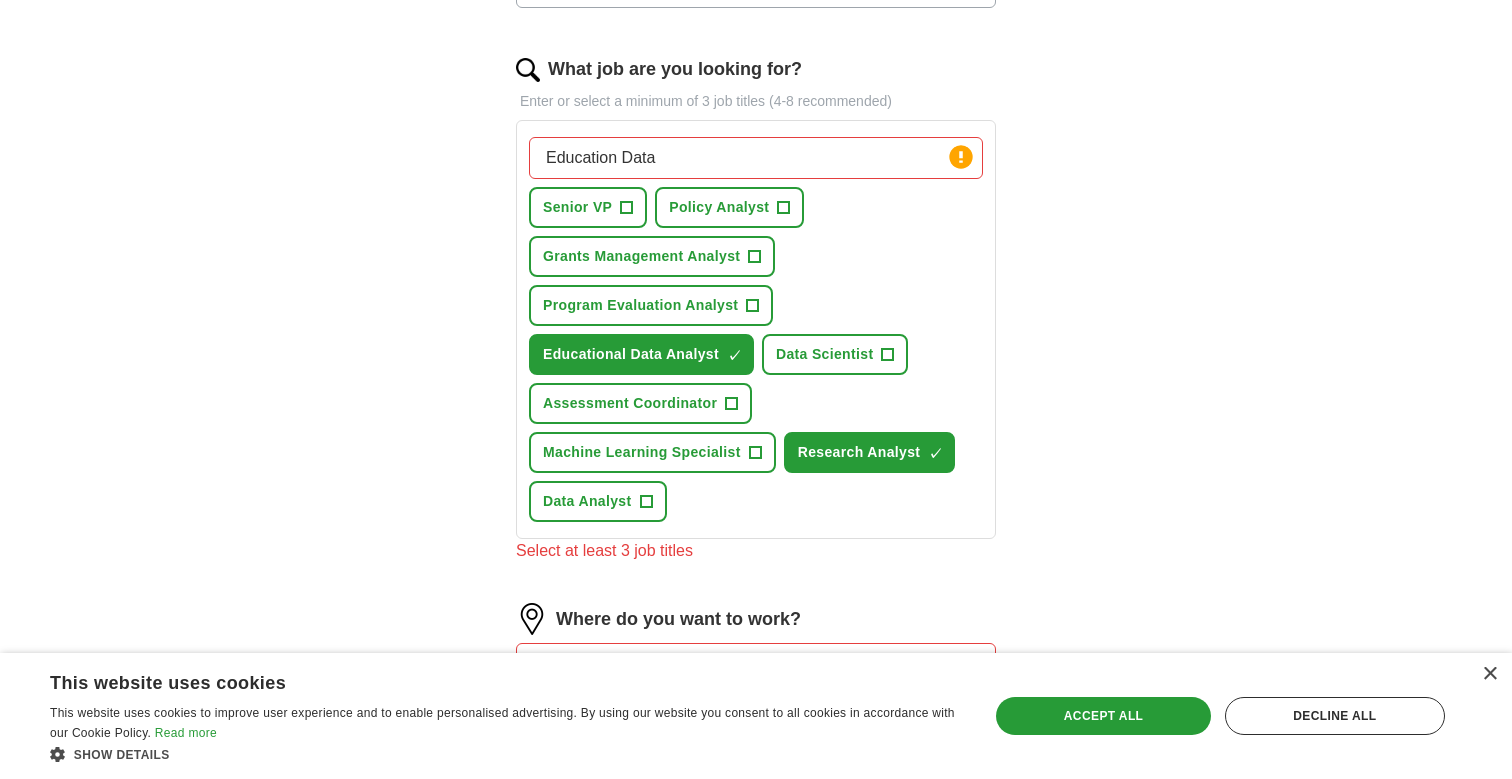 click on "Data Analyst" at bounding box center [587, 501] 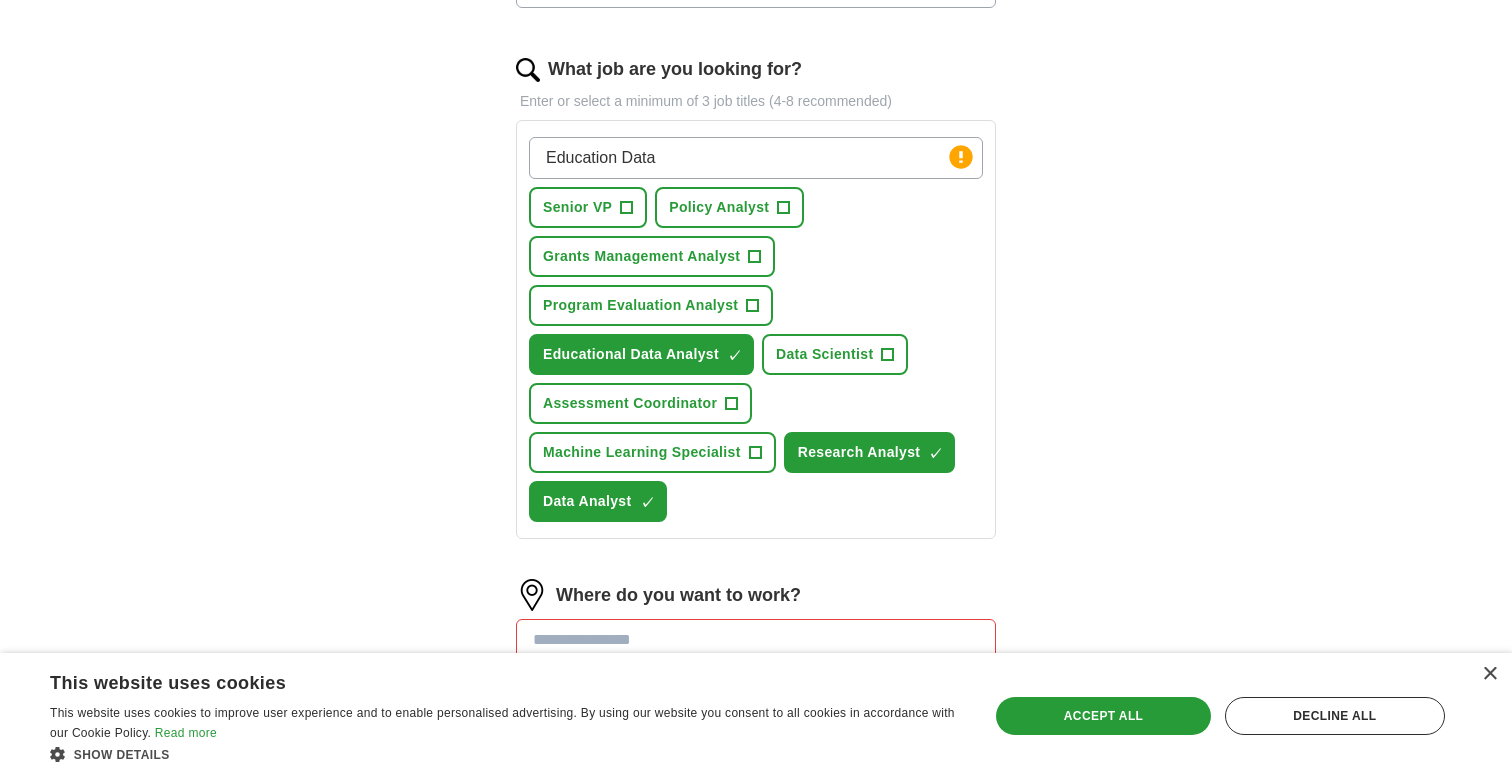 click on "Policy Analyst" at bounding box center [719, 207] 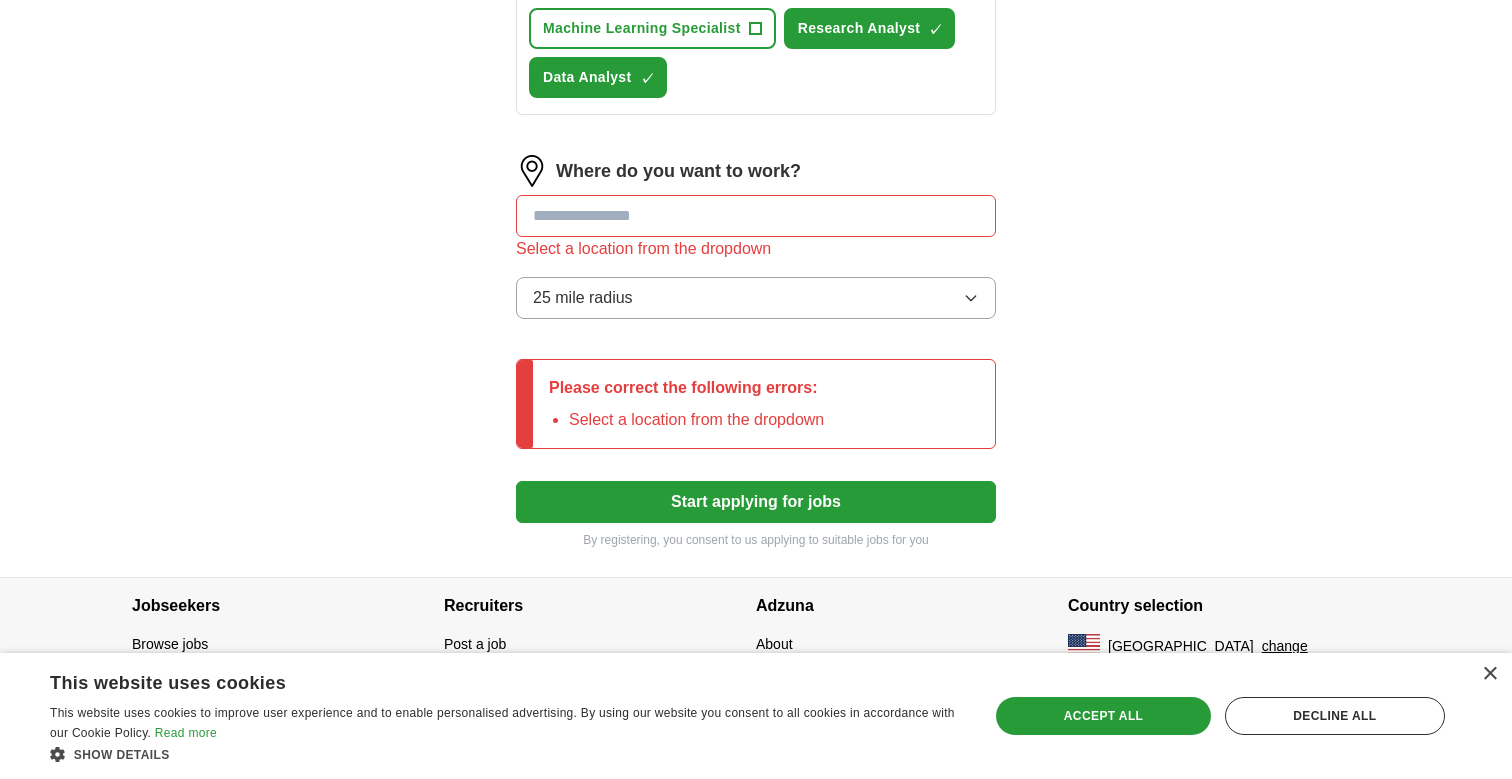 scroll, scrollTop: 1040, scrollLeft: 0, axis: vertical 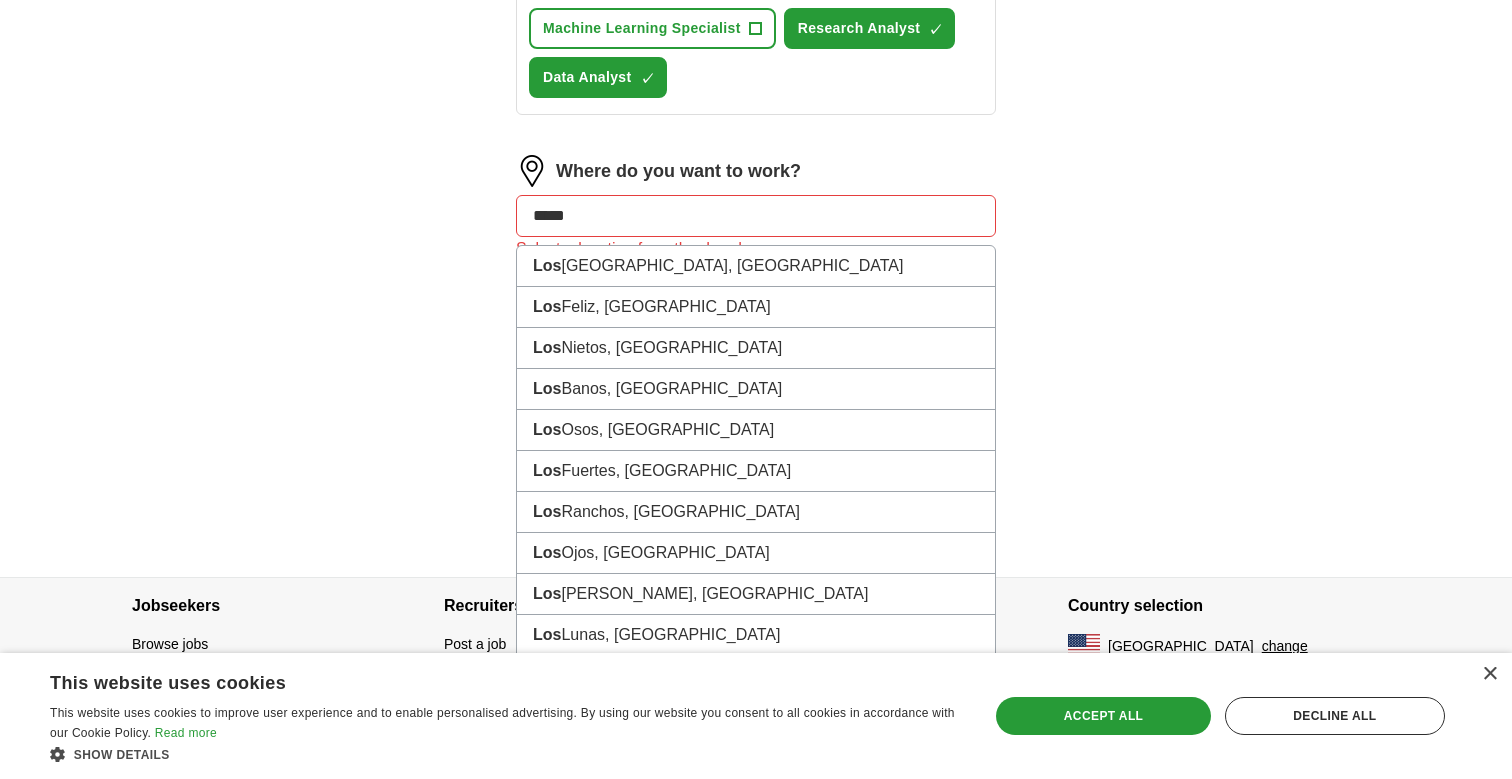 type on "******" 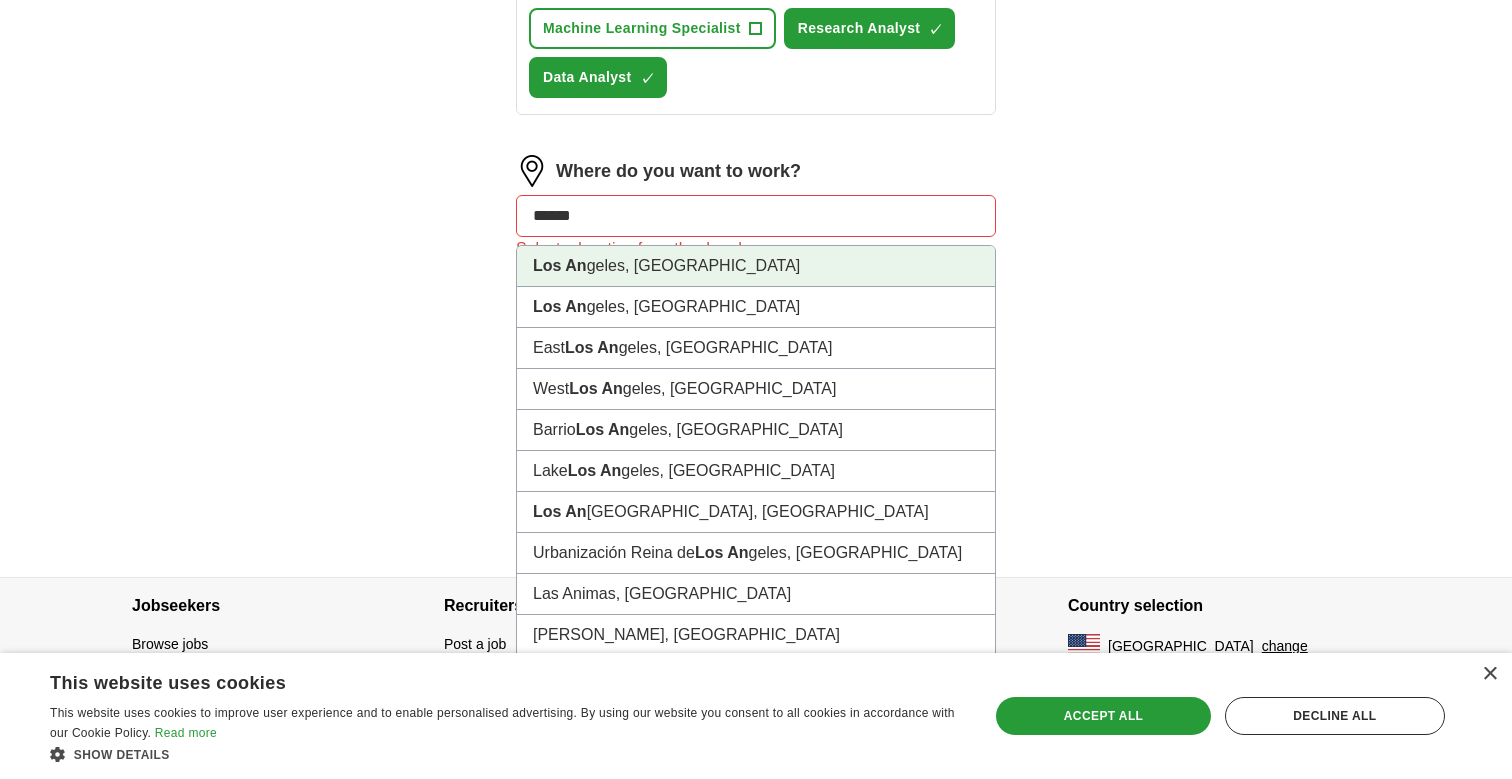click on "Los An geles, [GEOGRAPHIC_DATA]" at bounding box center [756, 266] 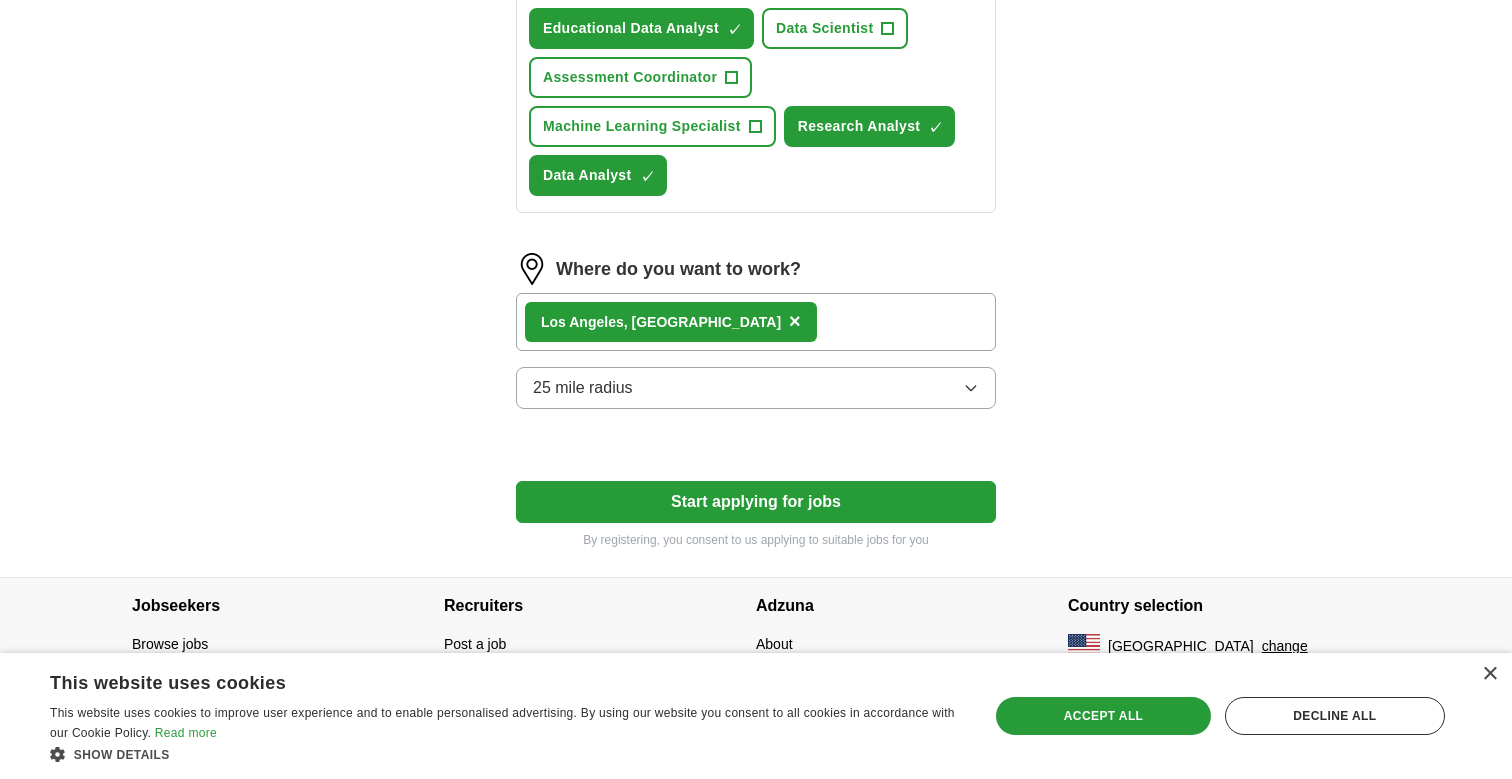 click on "Los An geles, [GEOGRAPHIC_DATA] ×" at bounding box center (756, 322) 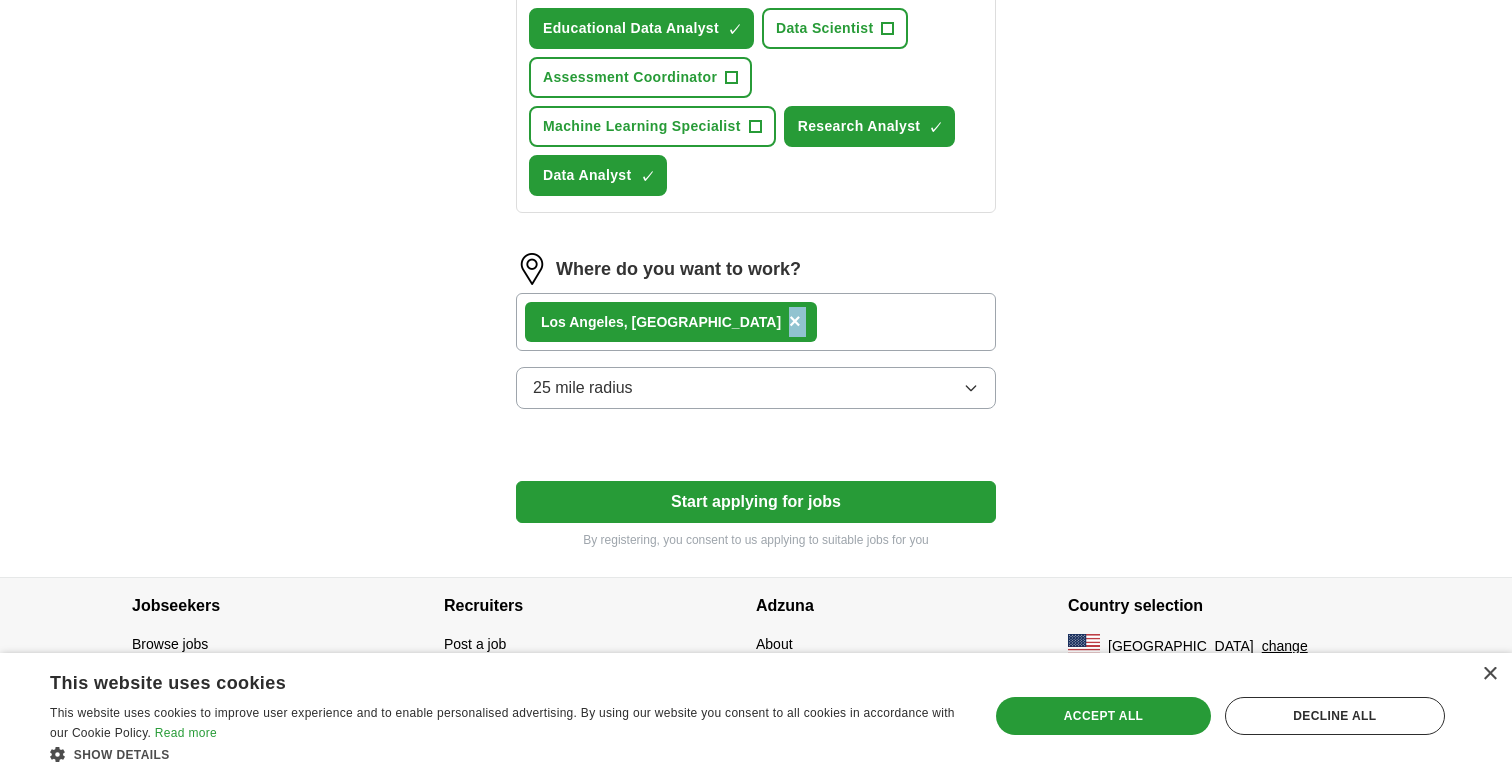 click on "Los An geles, [GEOGRAPHIC_DATA] ×" at bounding box center (756, 322) 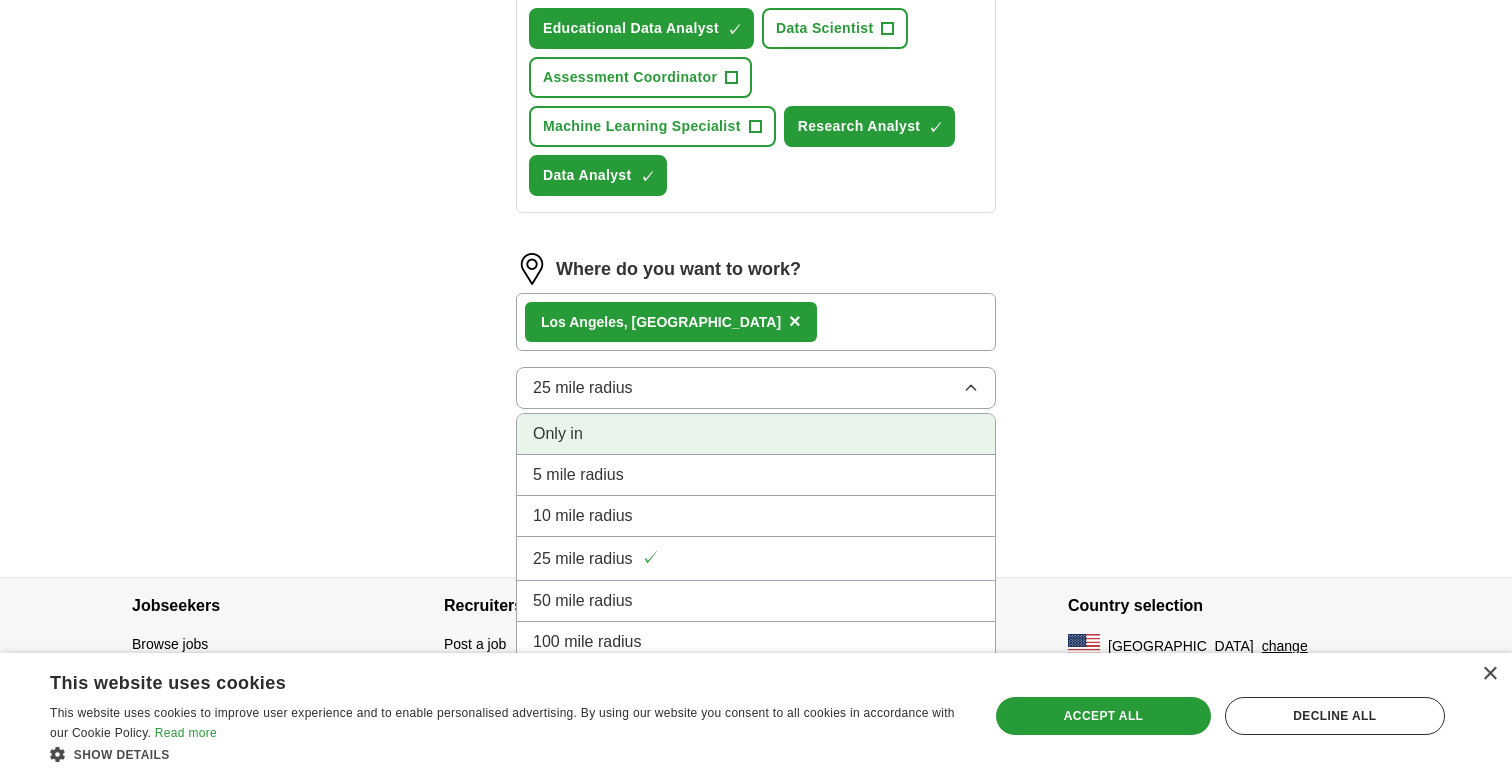 click on "Only in" at bounding box center [756, 434] 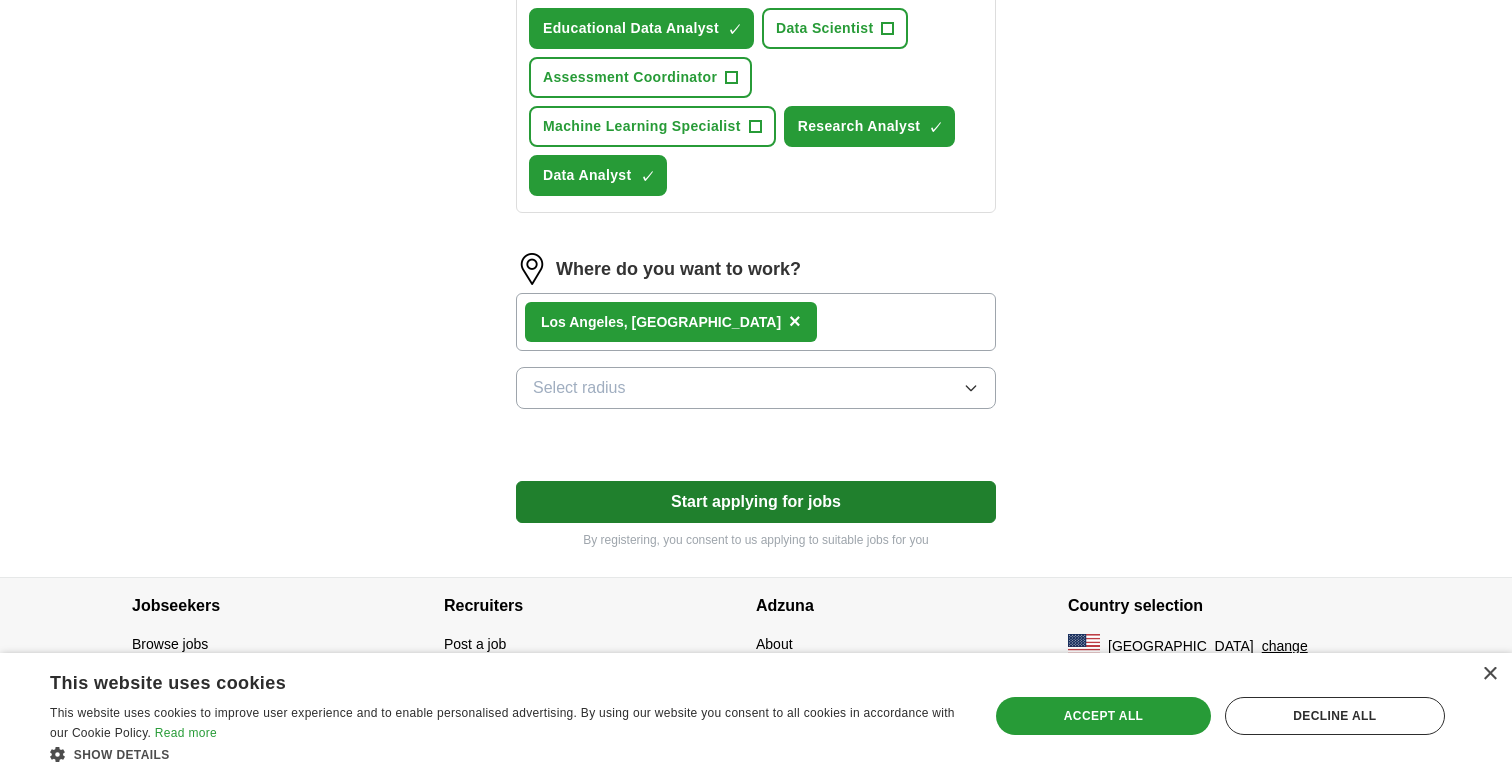 click on "Start applying for jobs" at bounding box center (756, 502) 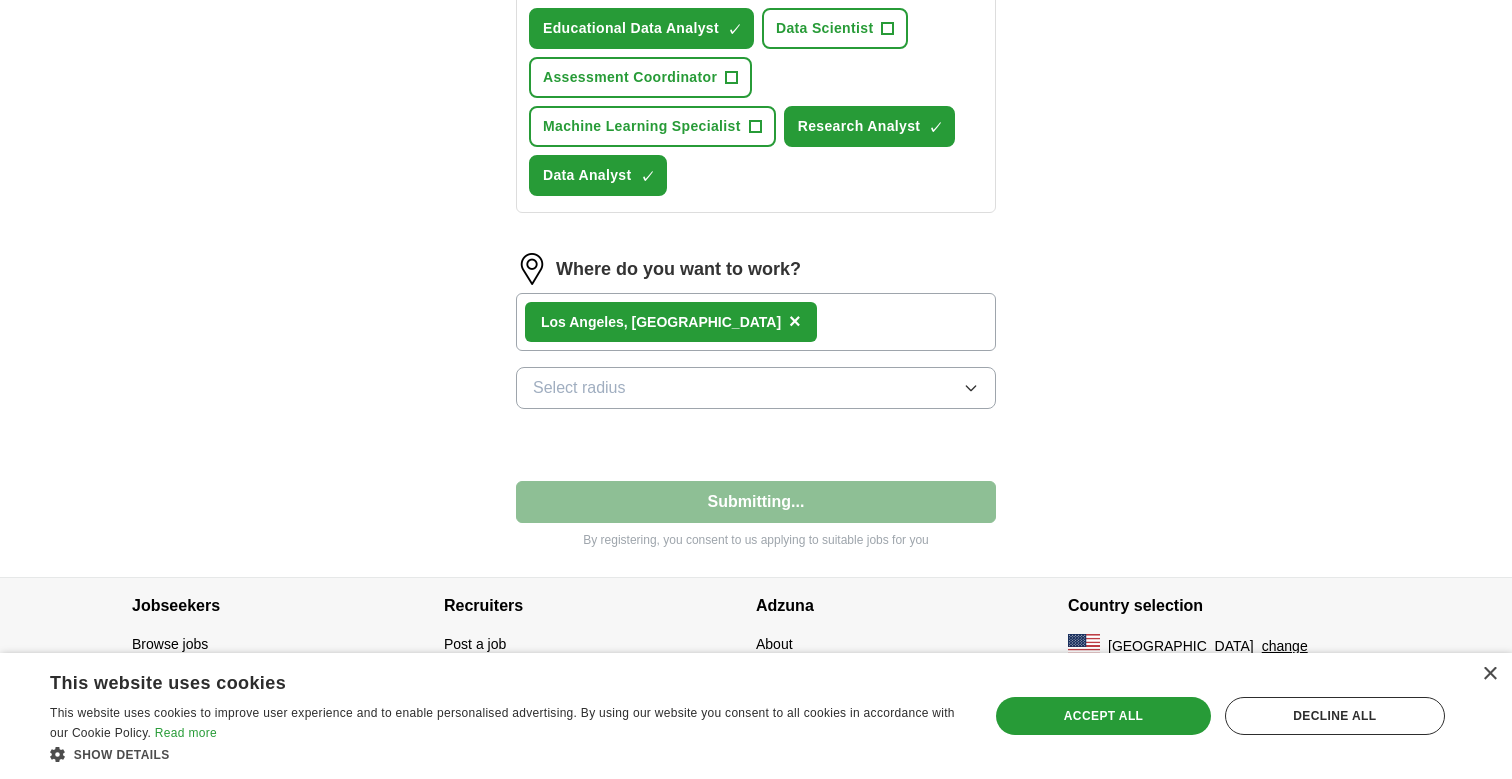 select on "**" 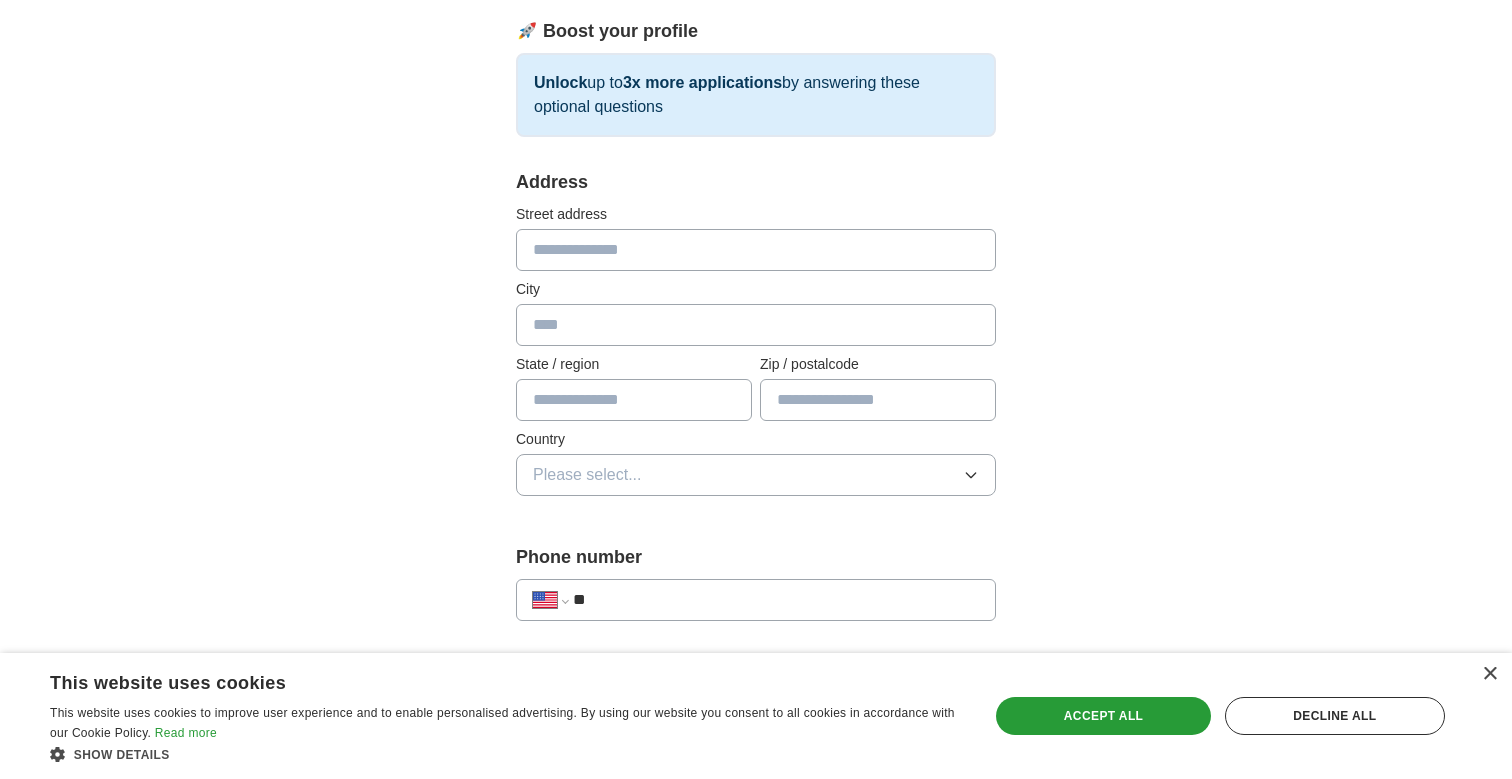scroll, scrollTop: 280, scrollLeft: 0, axis: vertical 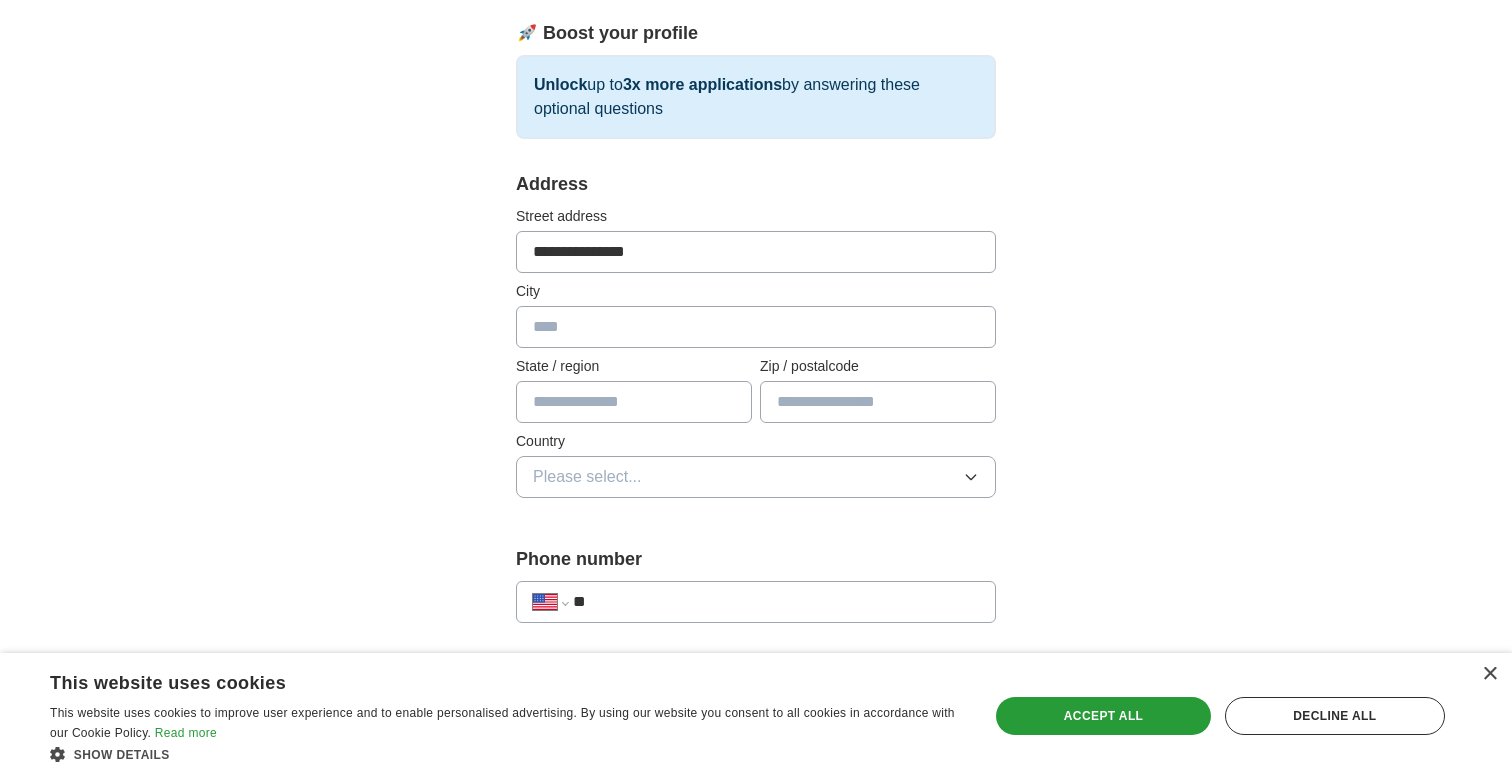 type on "**********" 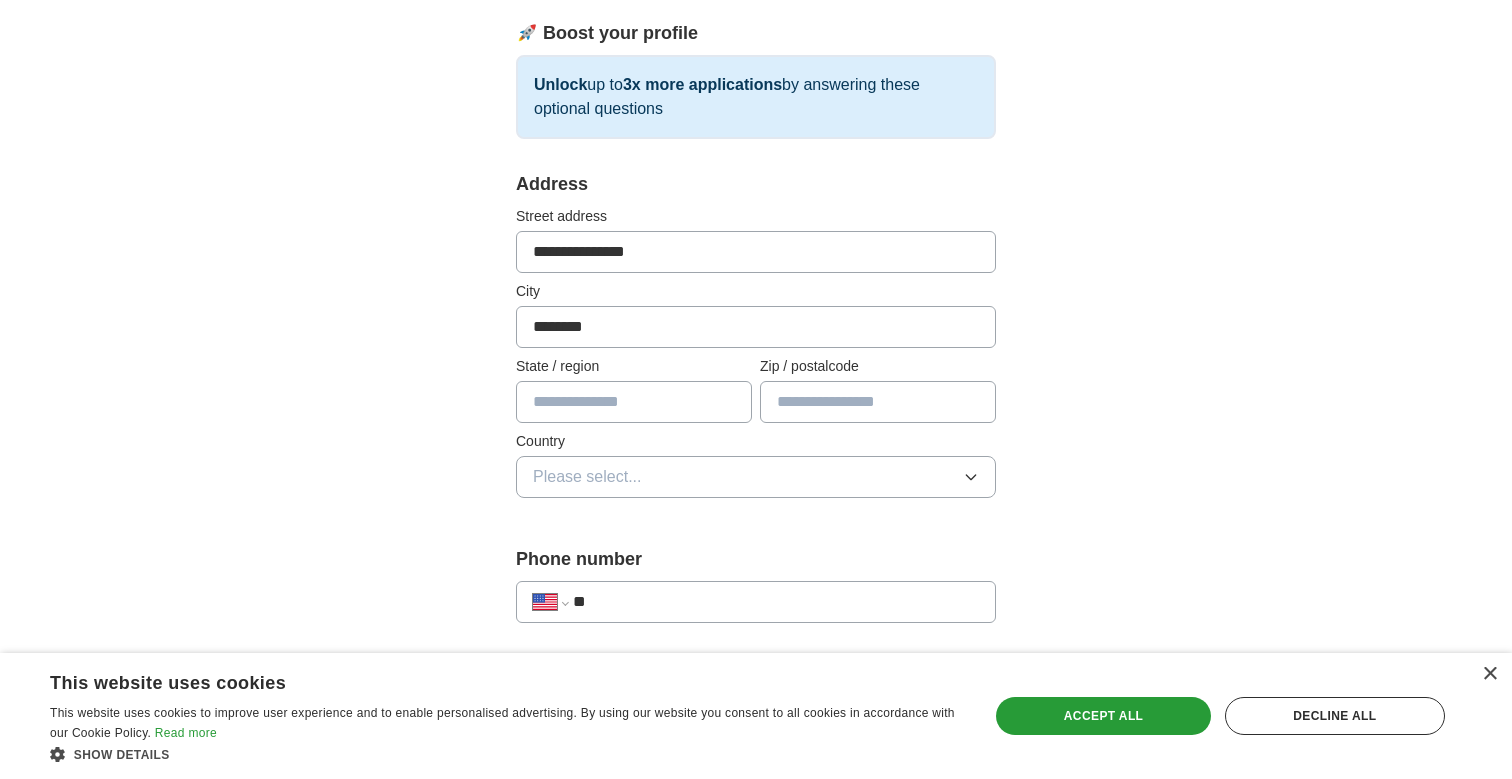 type on "********" 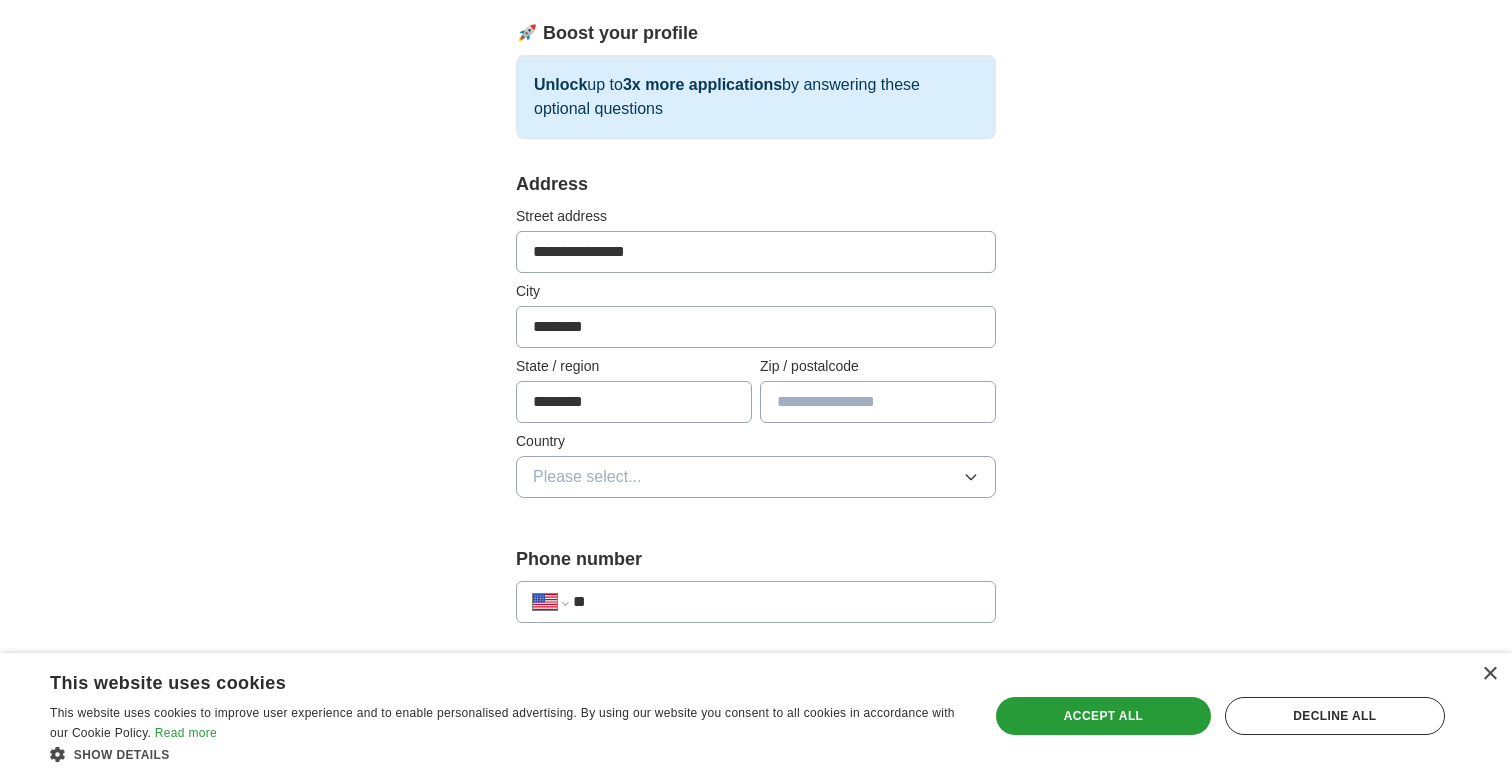 type on "********" 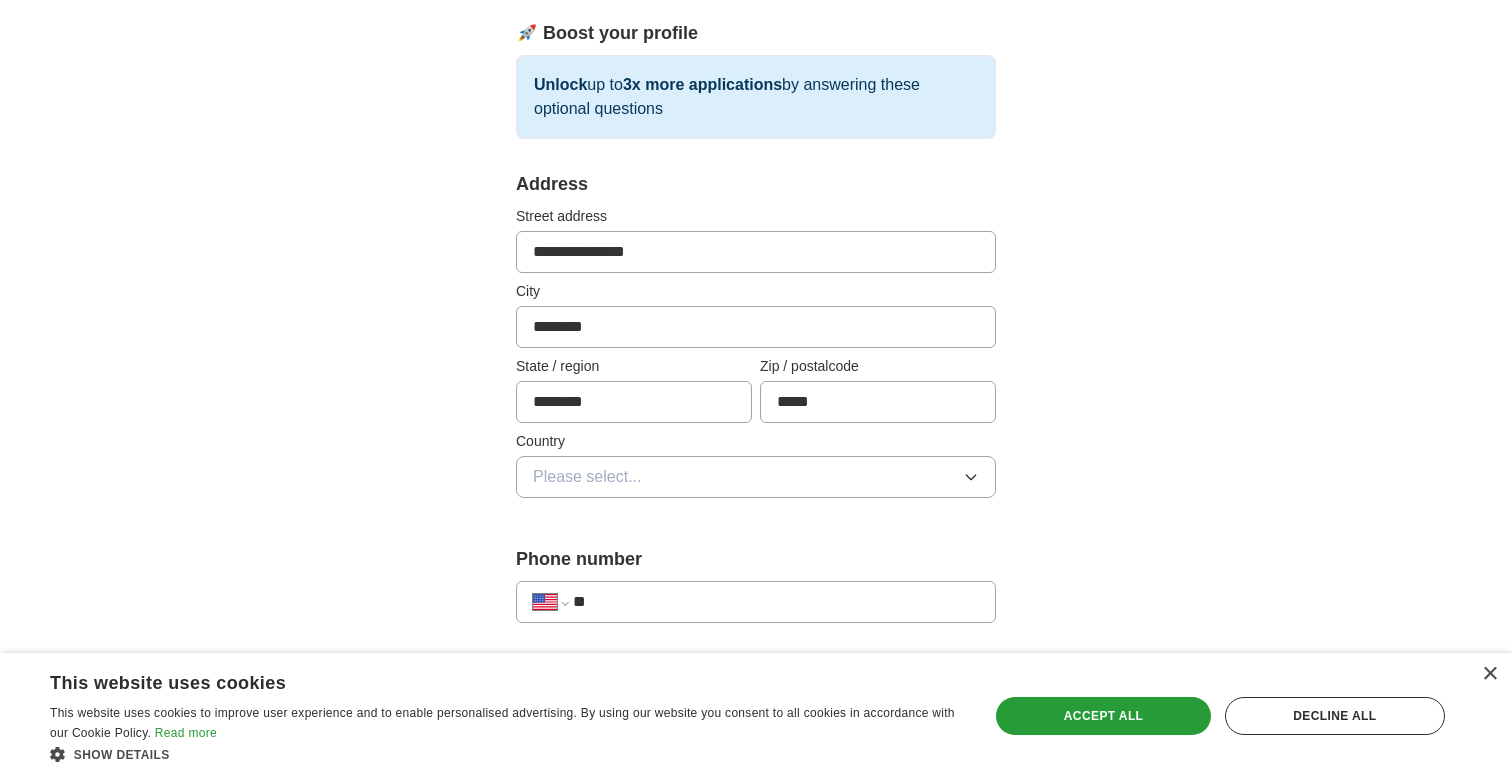 type on "*****" 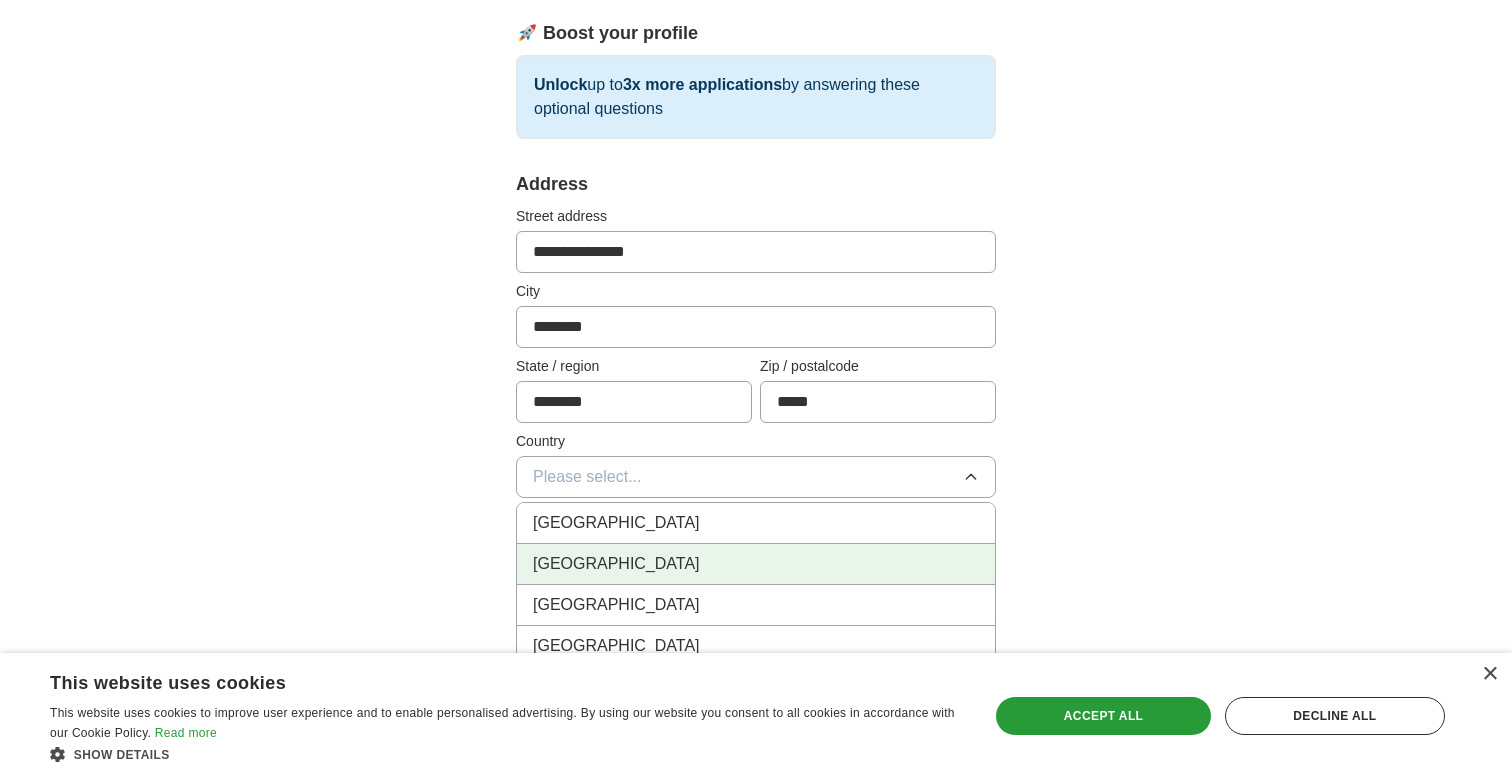 click on "[GEOGRAPHIC_DATA]" at bounding box center [756, 564] 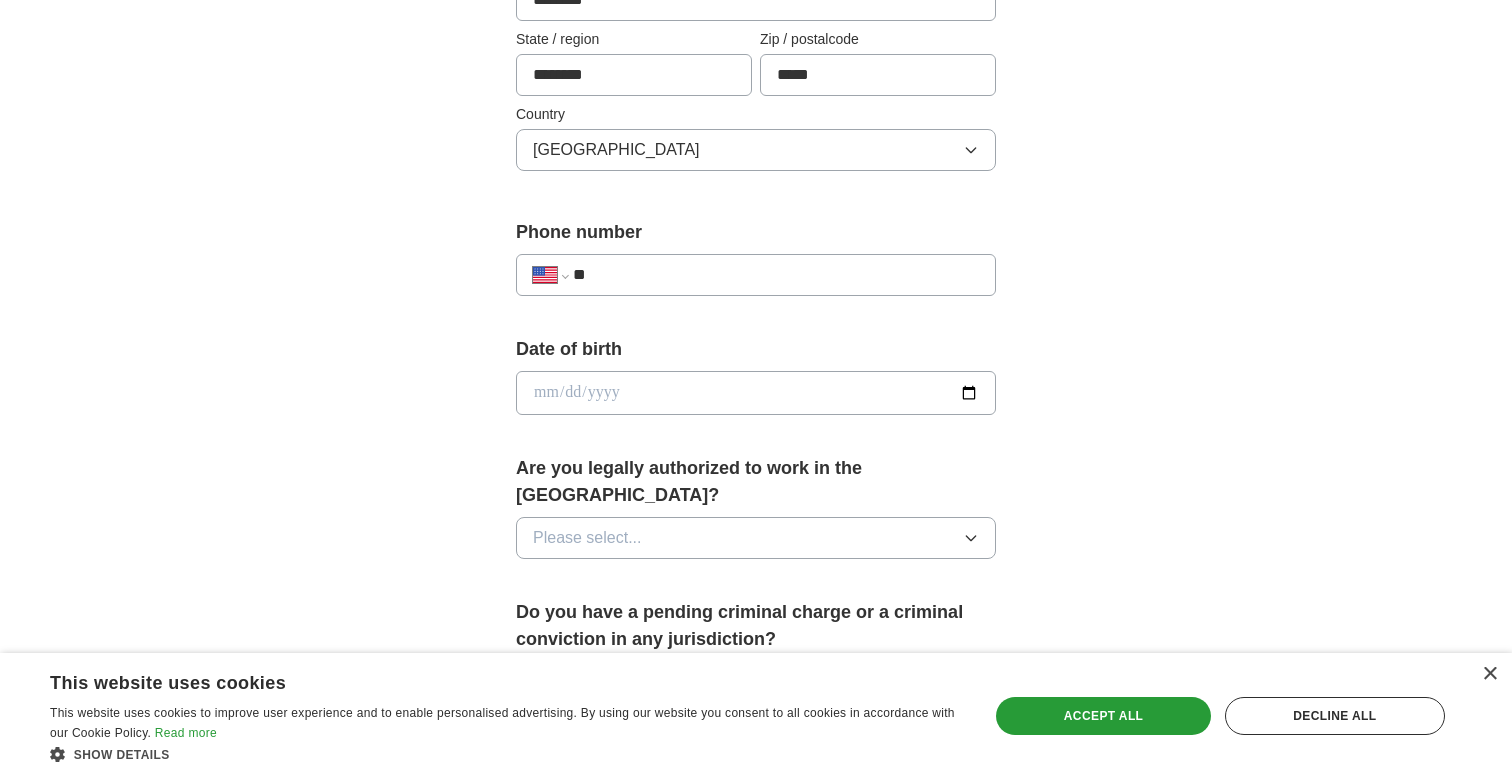 scroll, scrollTop: 625, scrollLeft: 0, axis: vertical 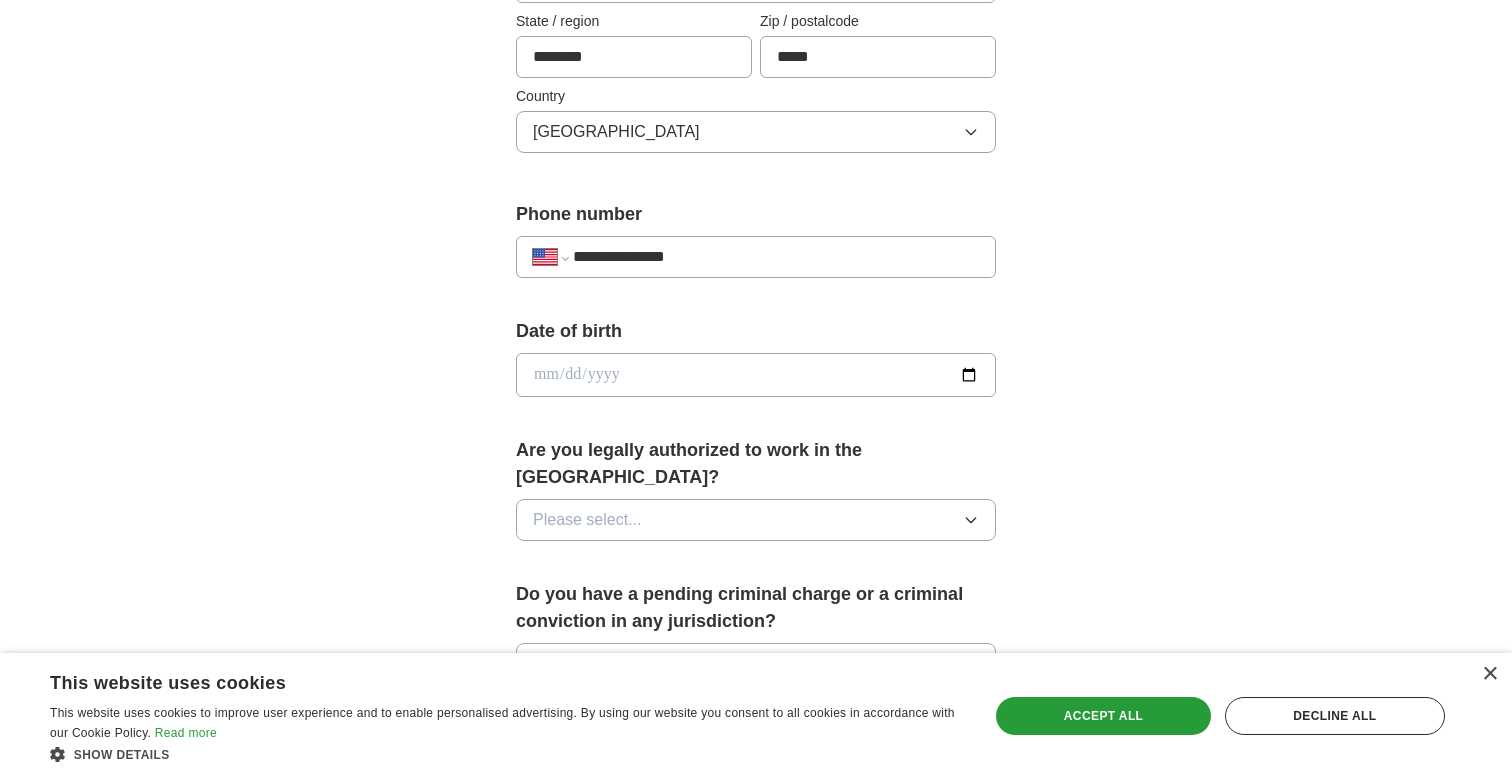 type on "**********" 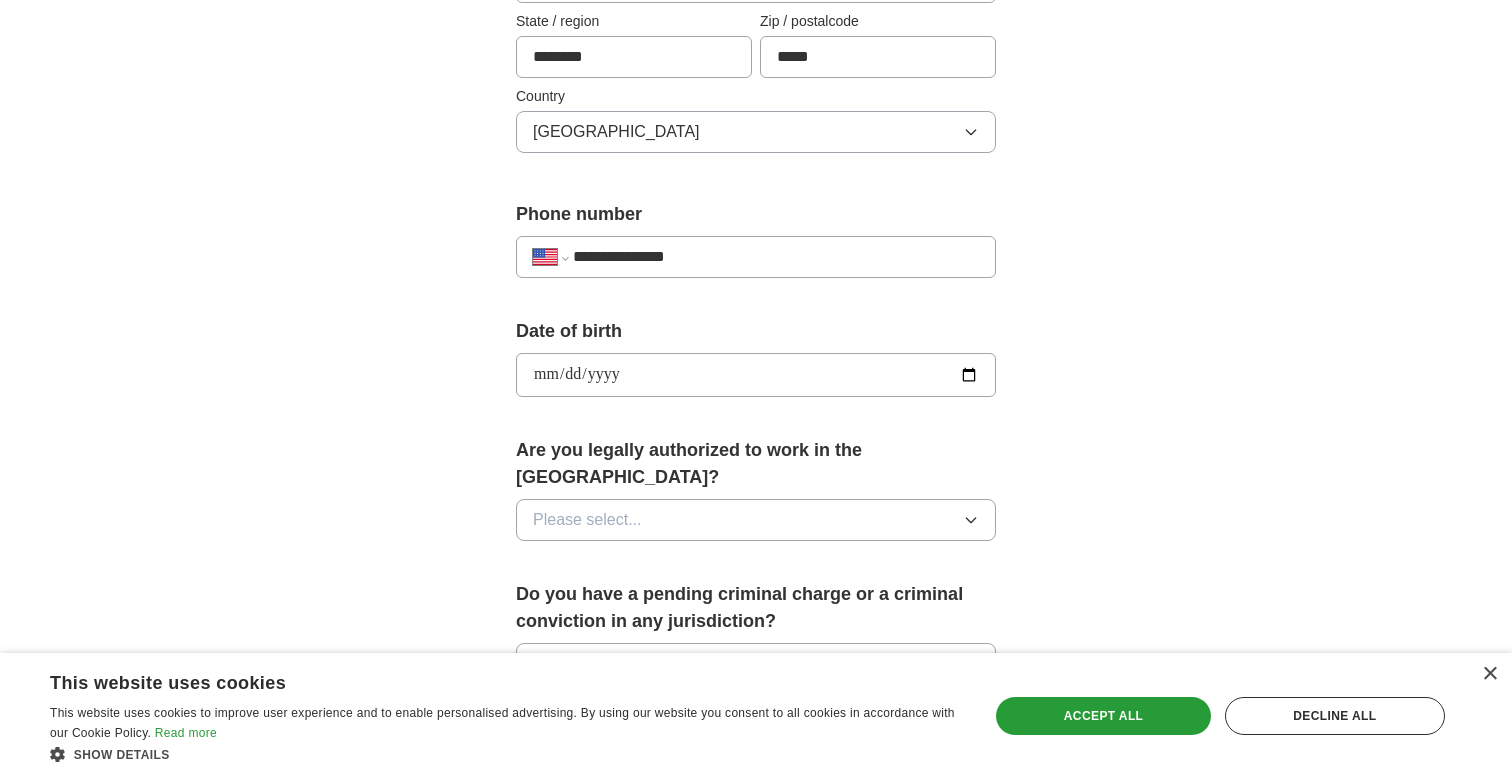 type on "**********" 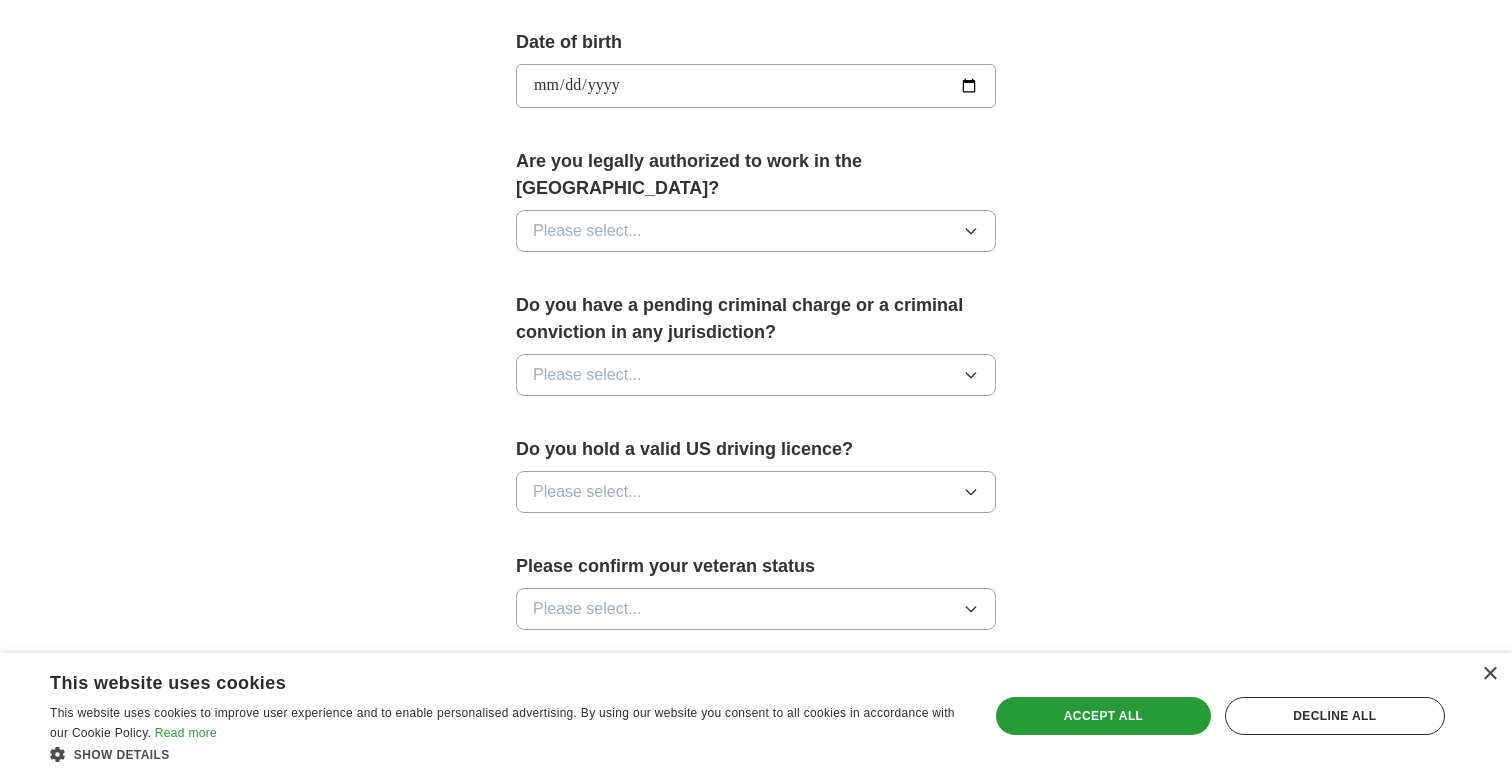 scroll, scrollTop: 919, scrollLeft: 0, axis: vertical 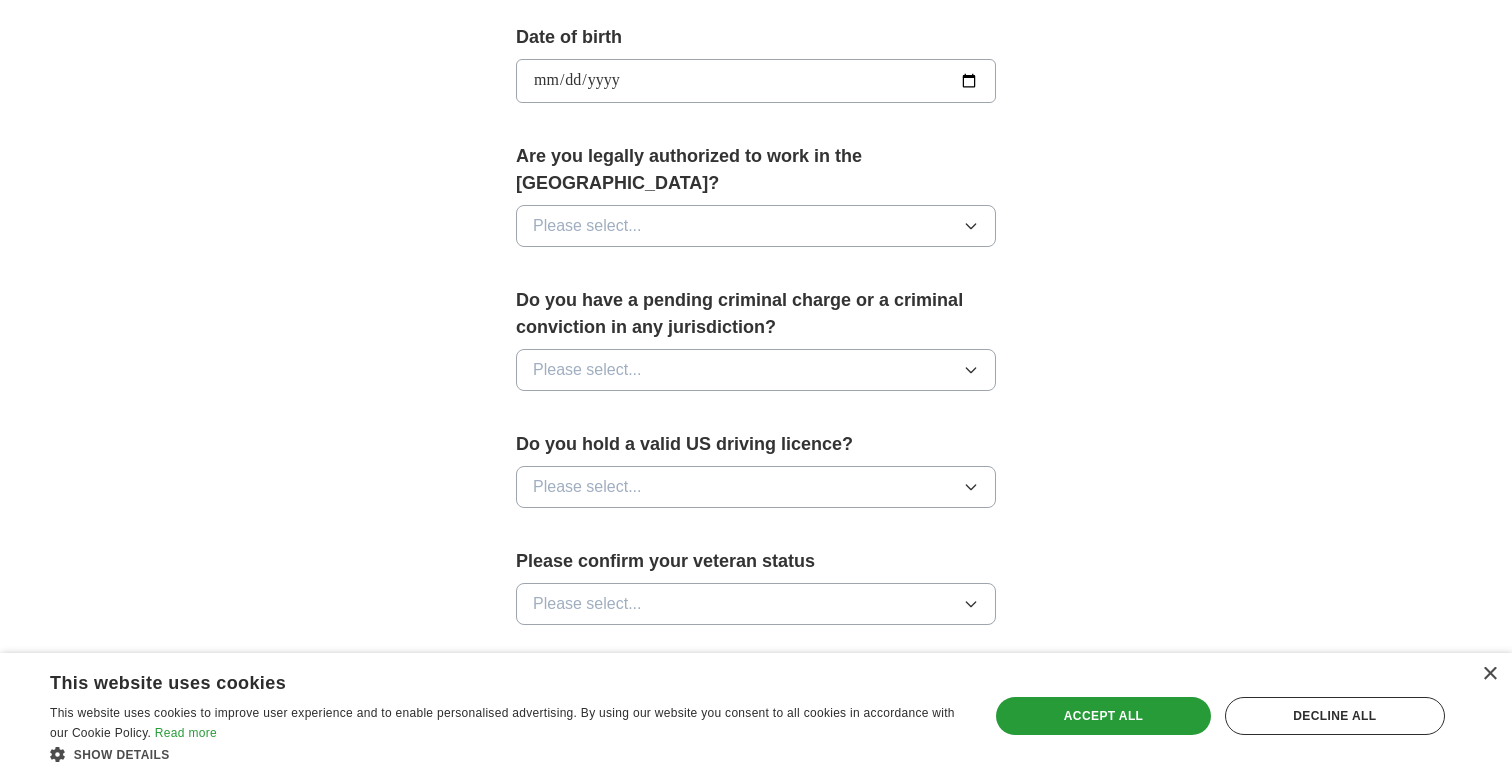 click on "Please select..." at bounding box center [756, 226] 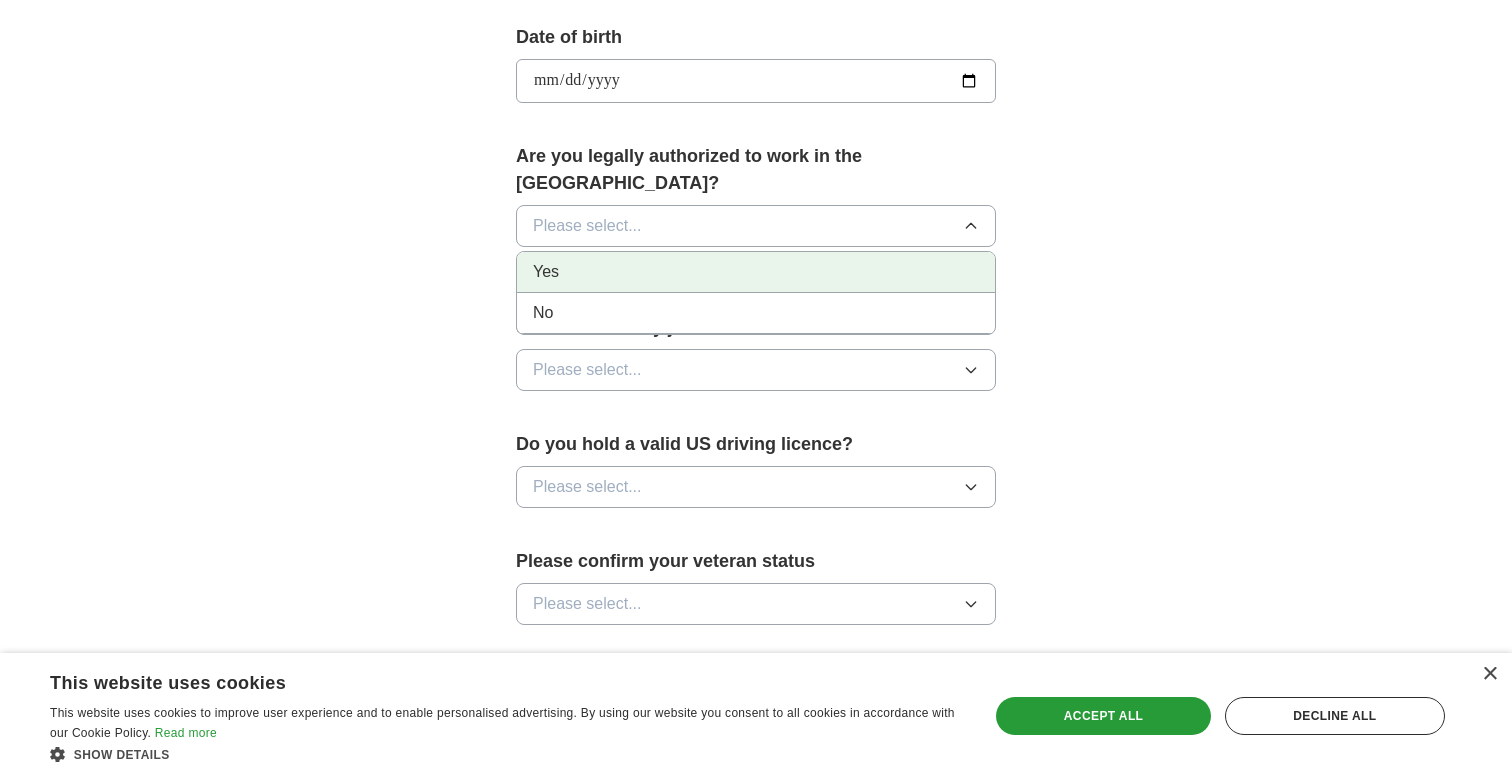 click on "Yes" at bounding box center [756, 272] 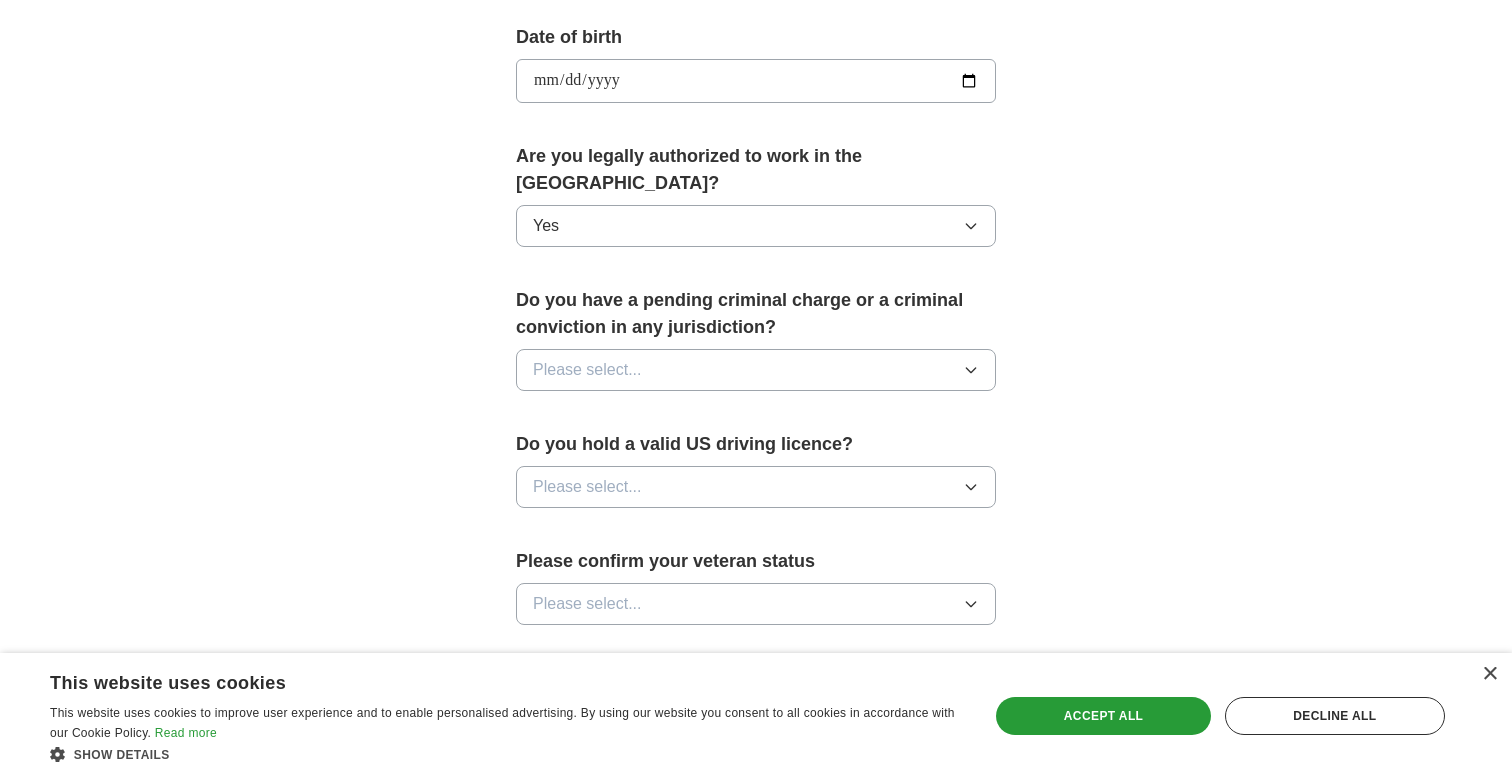 click on "Please select..." at bounding box center [756, 370] 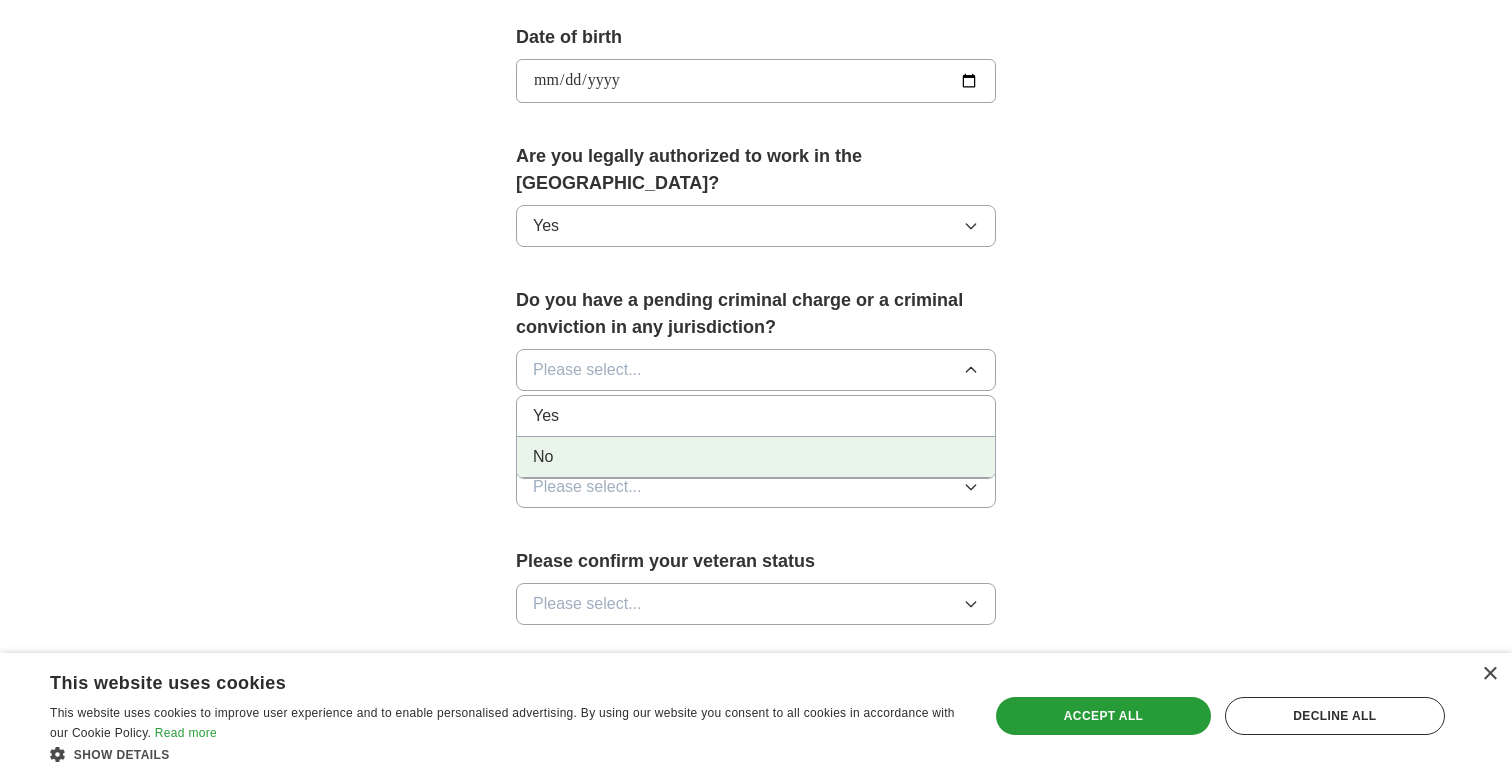 click on "No" at bounding box center (756, 457) 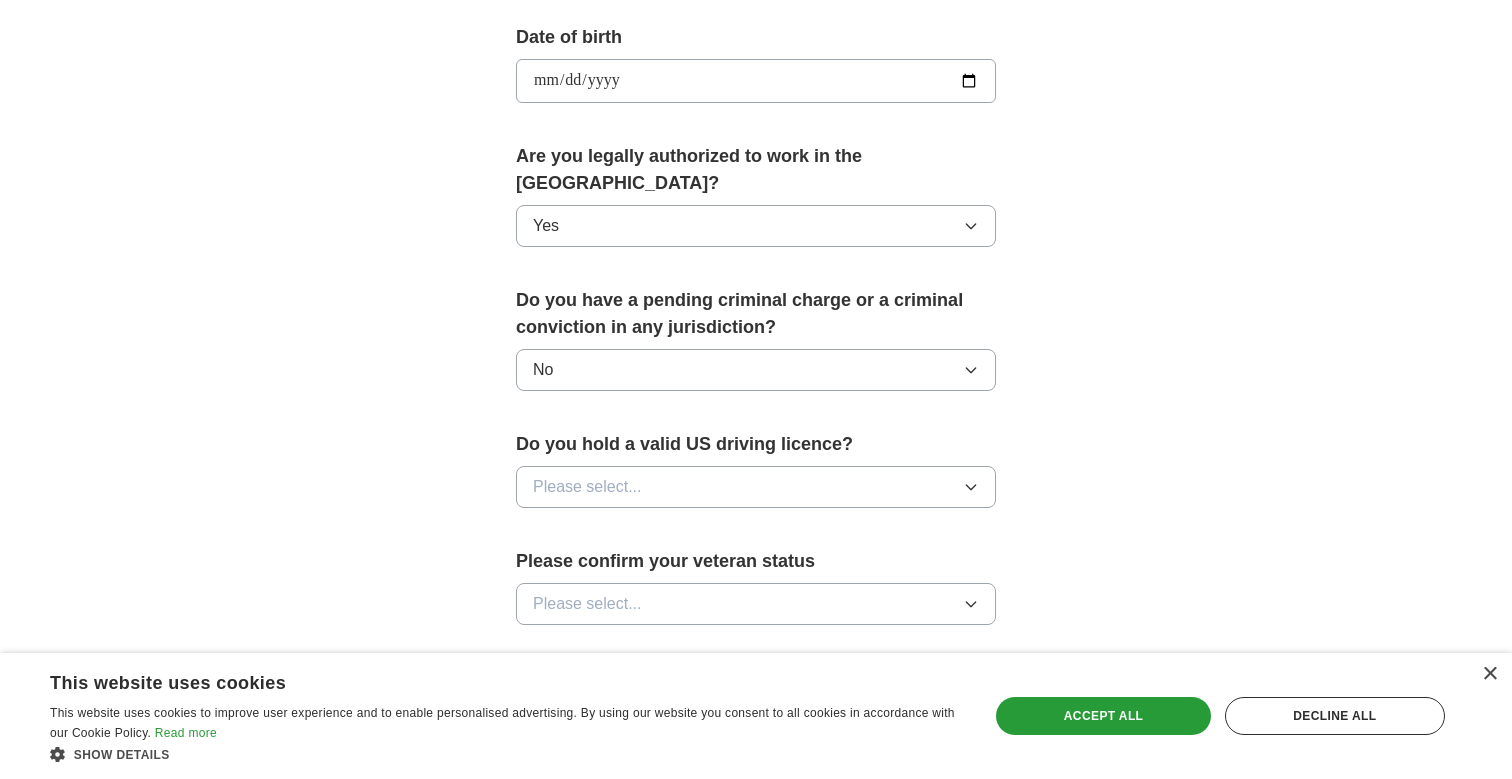 click on "Please select..." at bounding box center (756, 487) 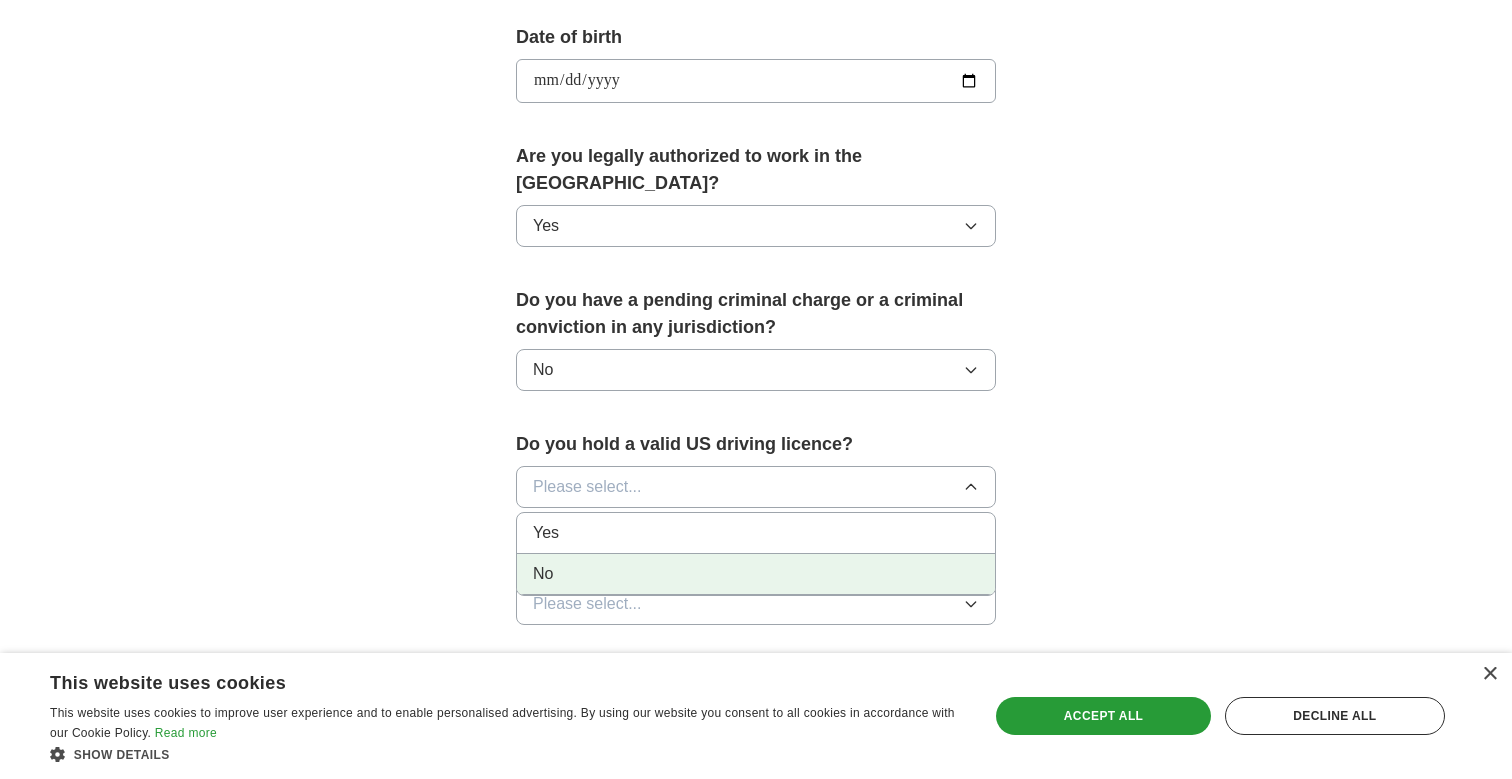 click on "No" at bounding box center (756, 574) 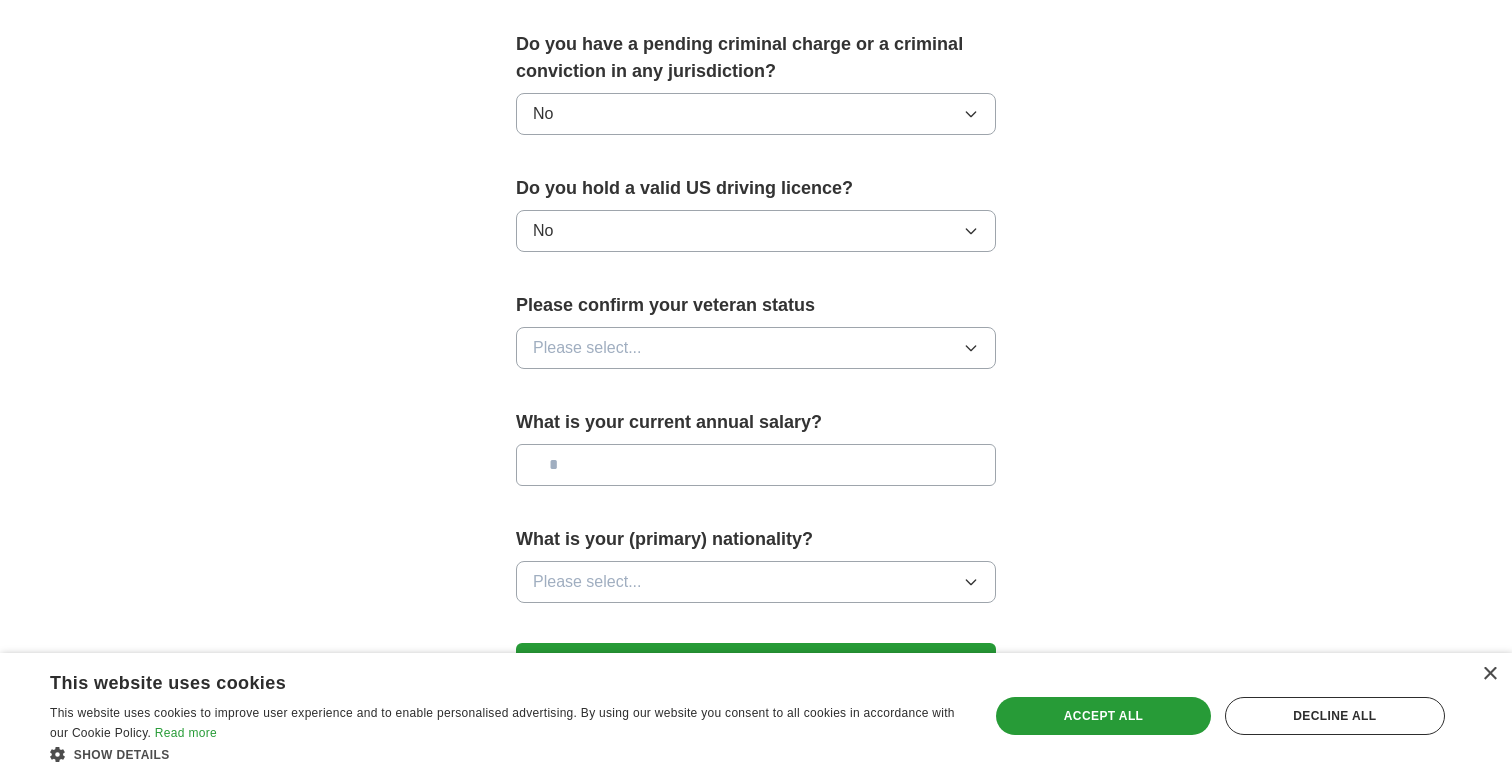scroll, scrollTop: 1201, scrollLeft: 0, axis: vertical 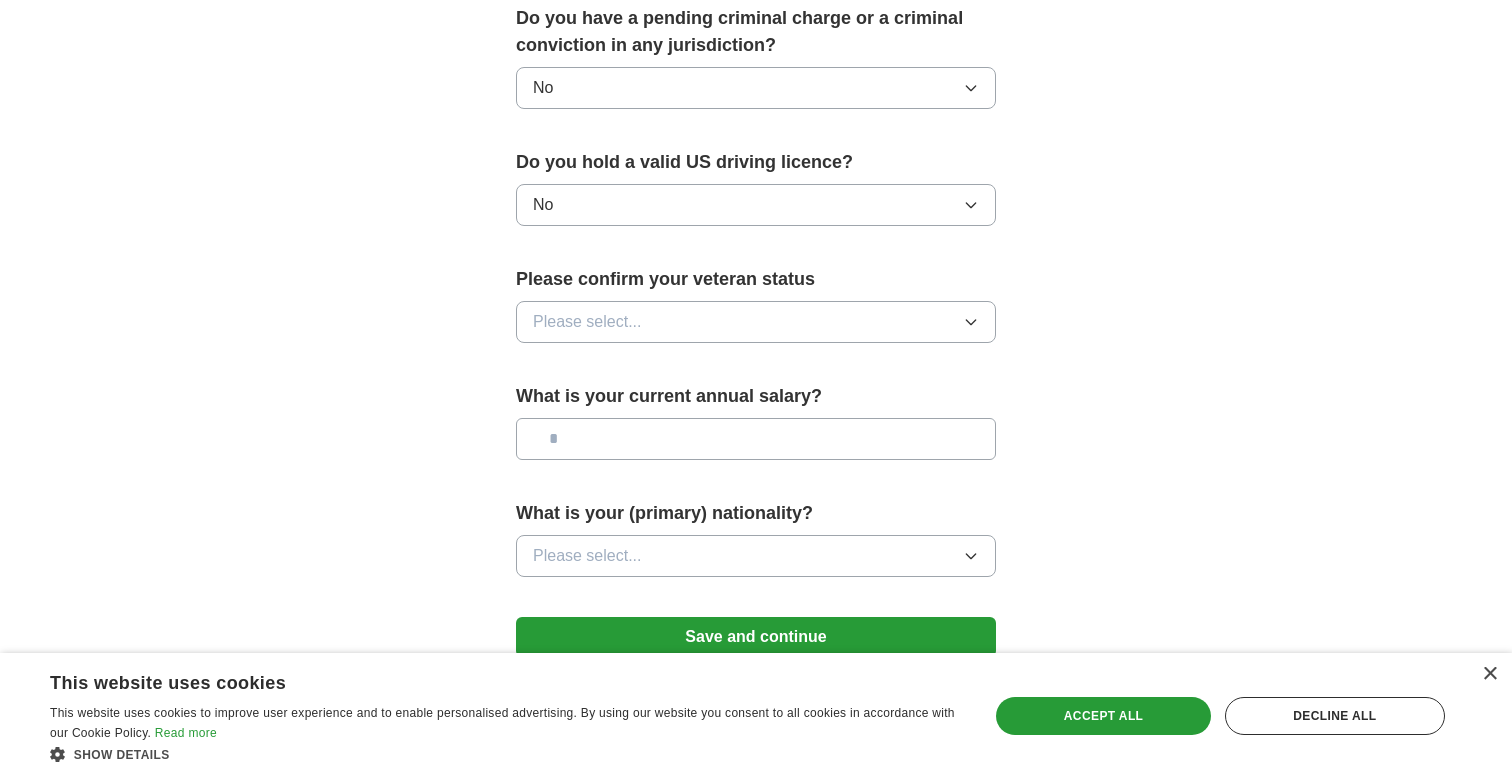 click on "Please select..." at bounding box center (756, 322) 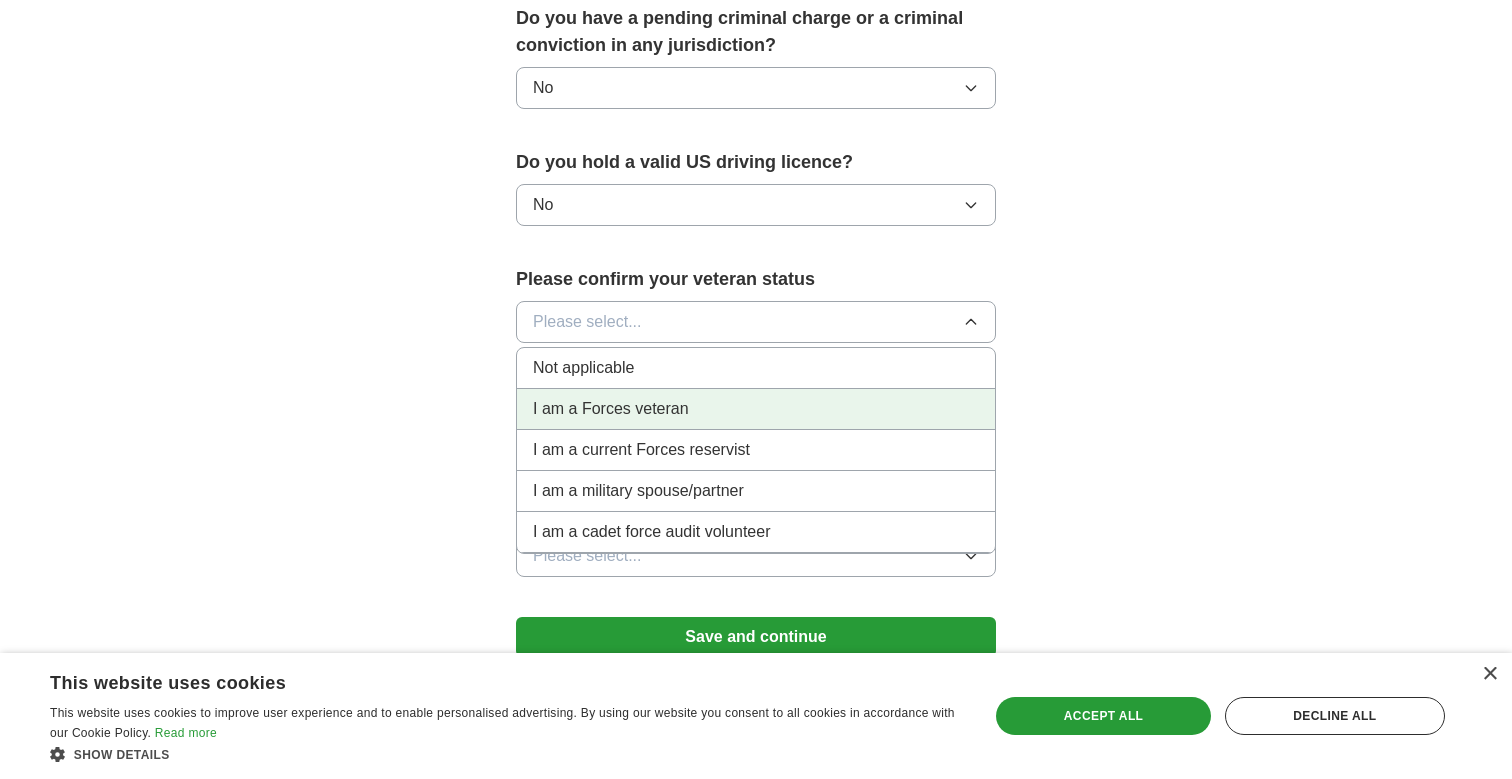 click on "I am a  Forces veteran" at bounding box center [756, 409] 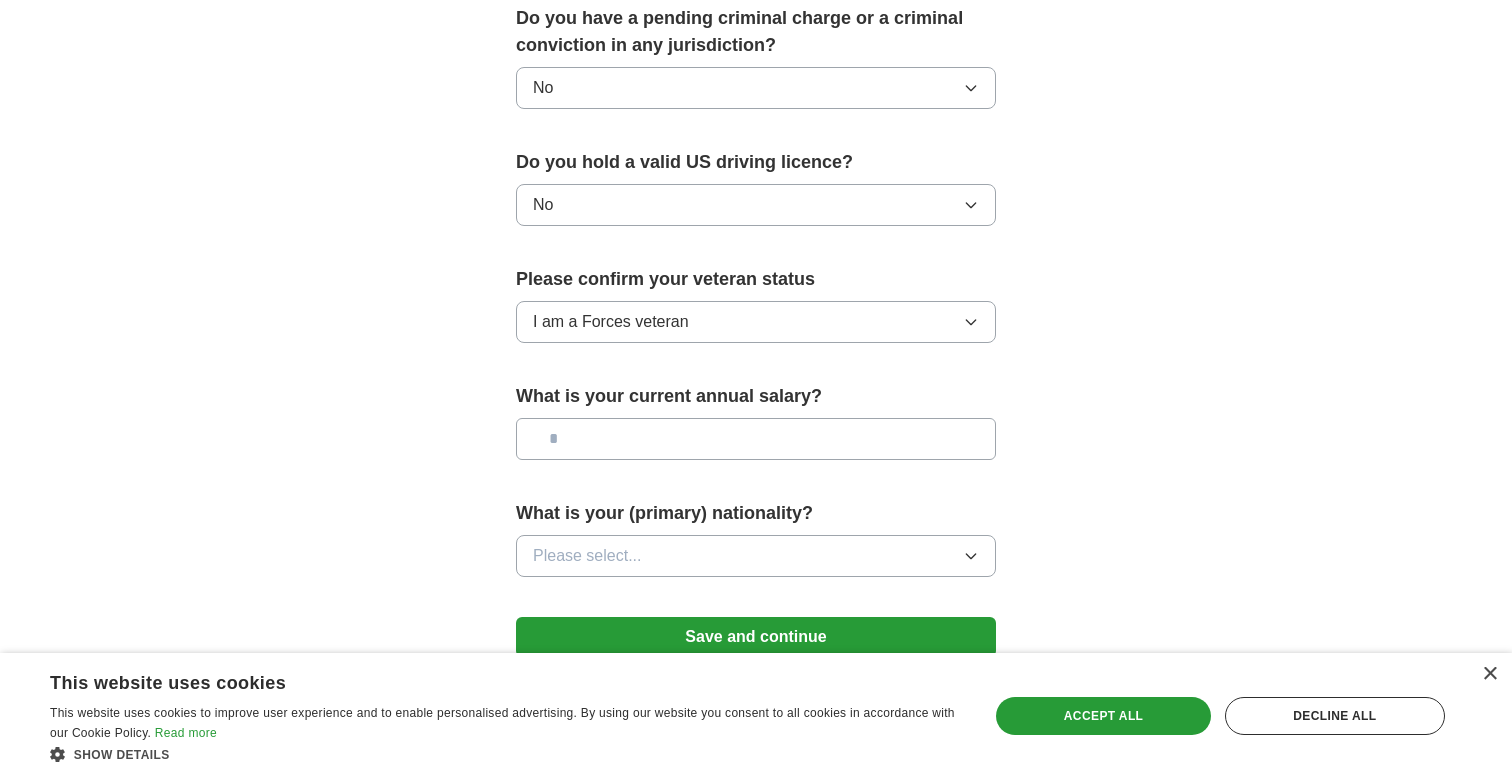 click on "I am a  Forces veteran" at bounding box center (756, 322) 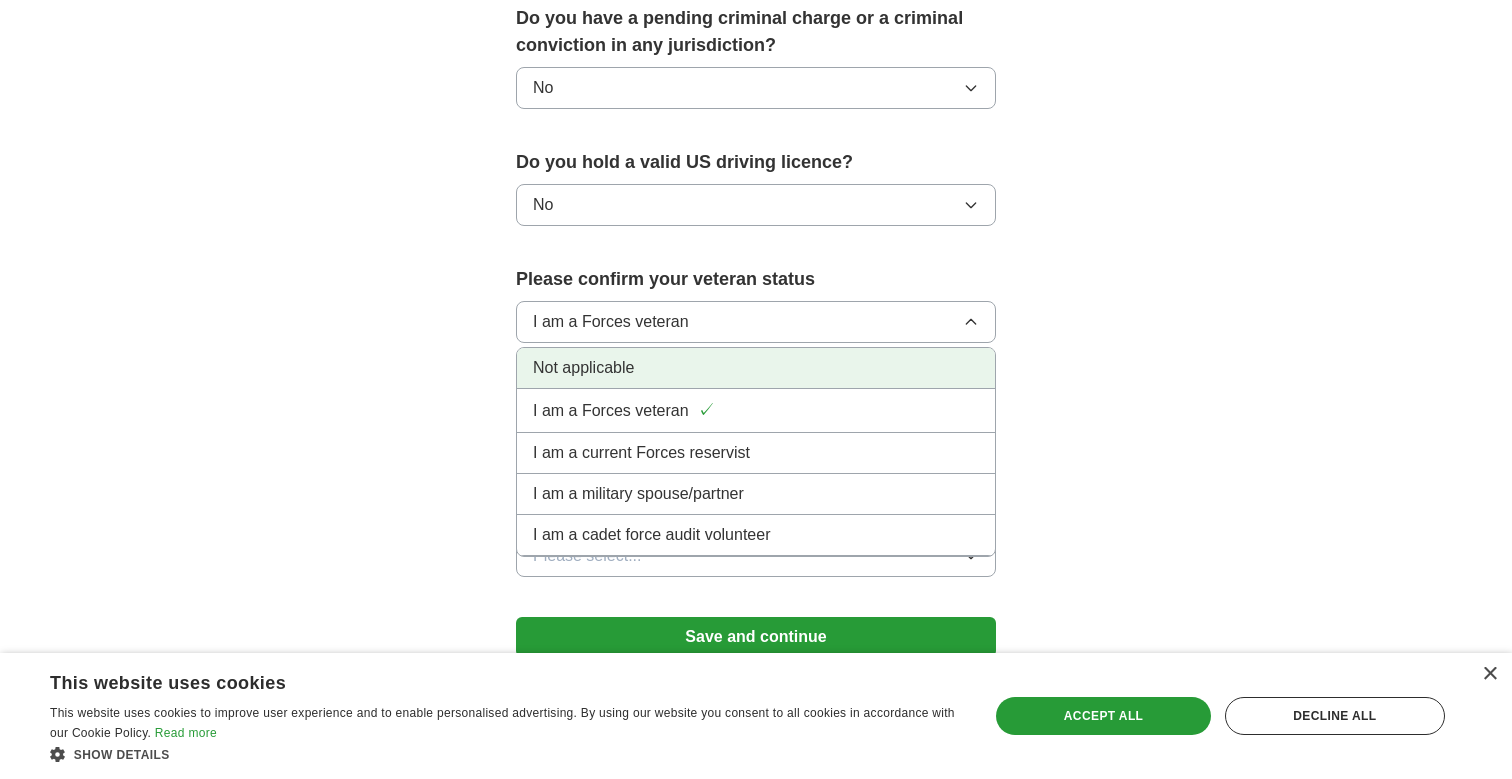 click on "Not applicable" at bounding box center (583, 368) 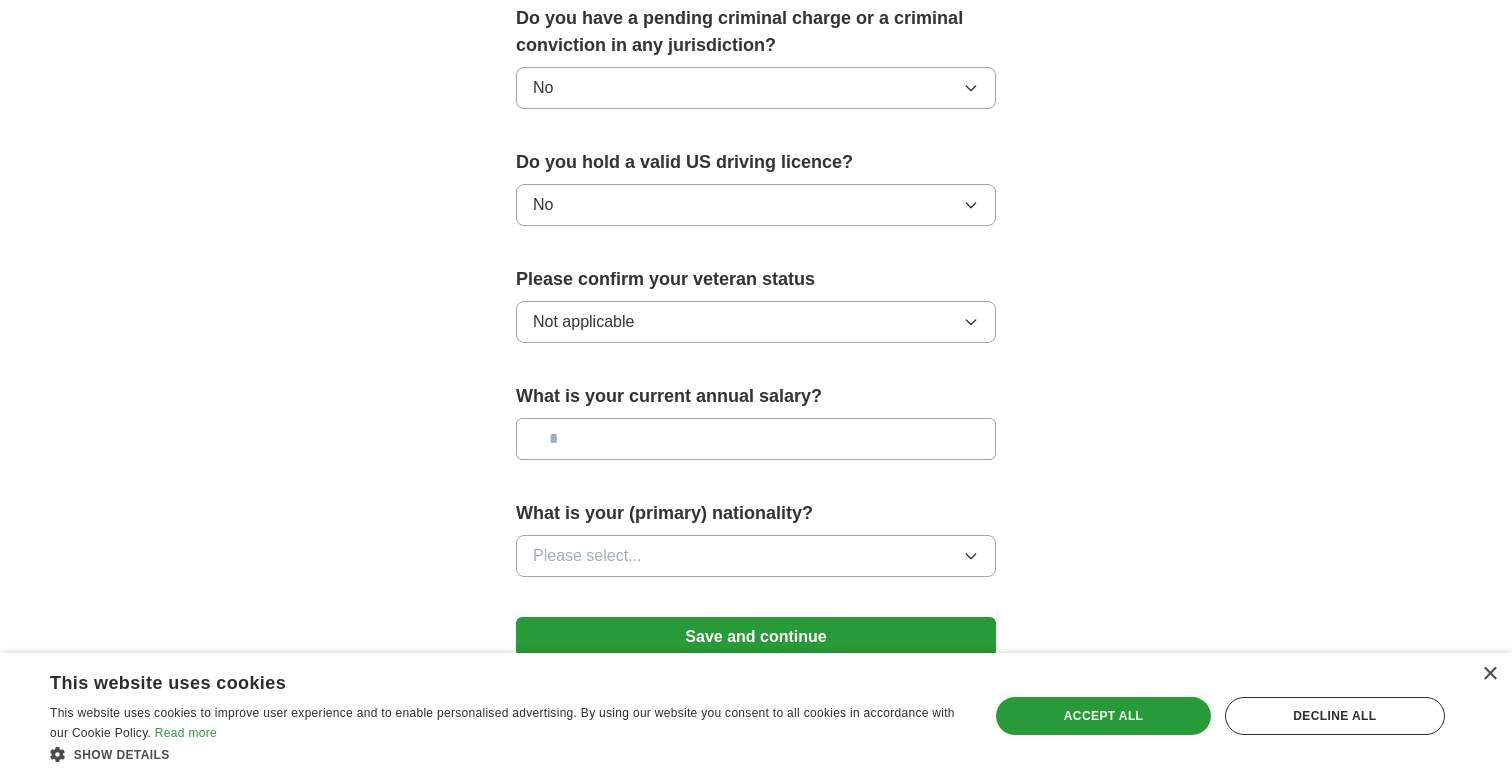 click at bounding box center (756, 439) 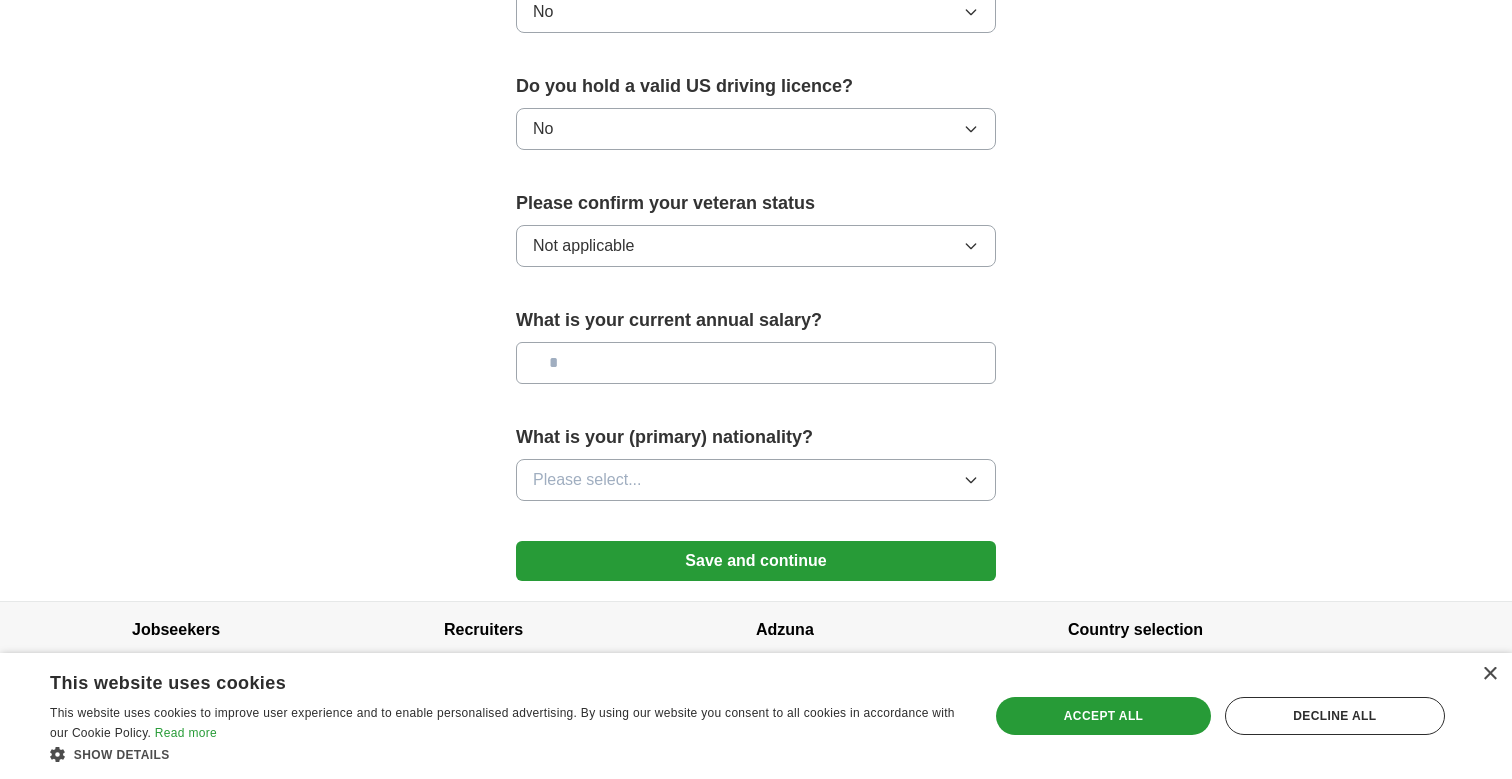 scroll, scrollTop: 1276, scrollLeft: 0, axis: vertical 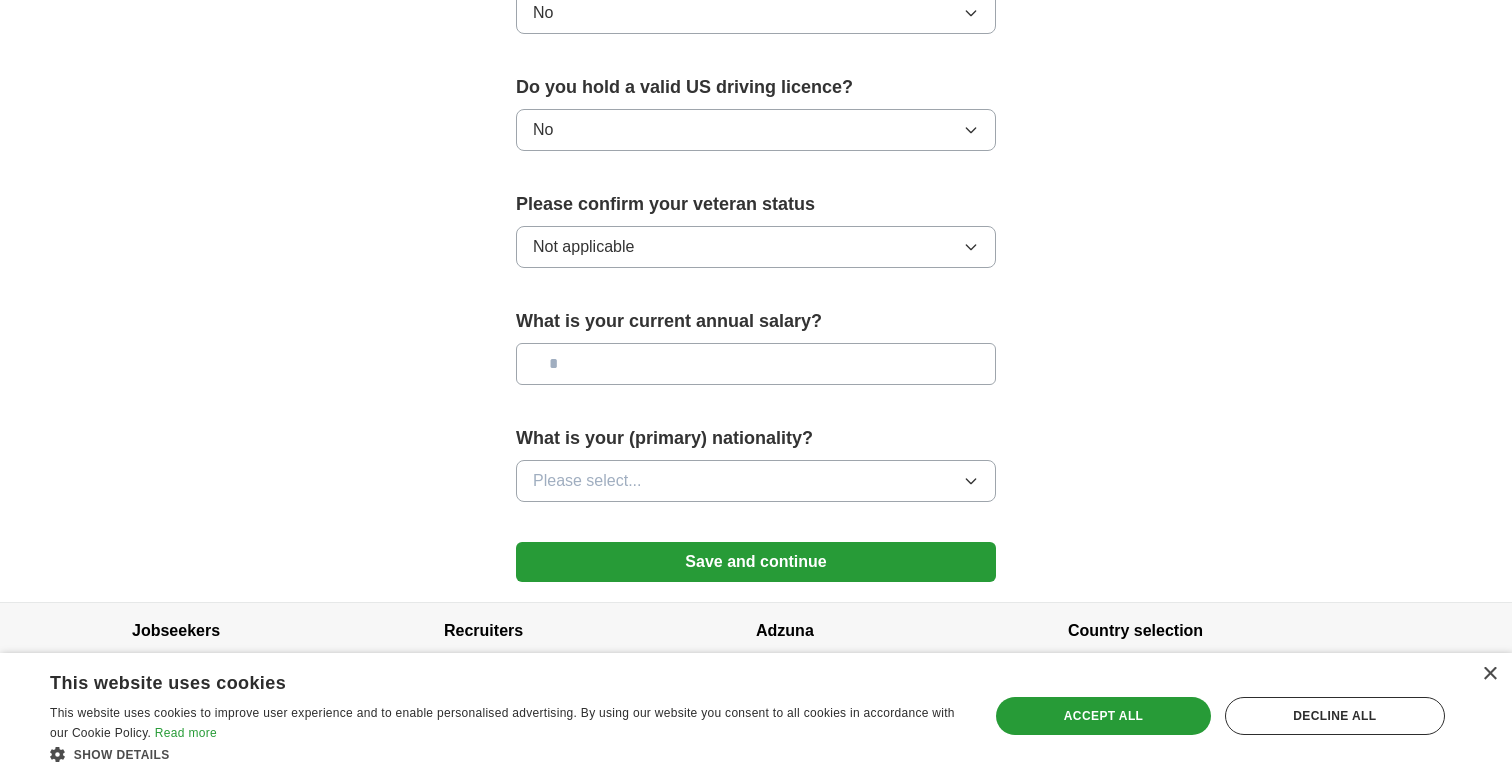 click on "Please select..." at bounding box center (756, 481) 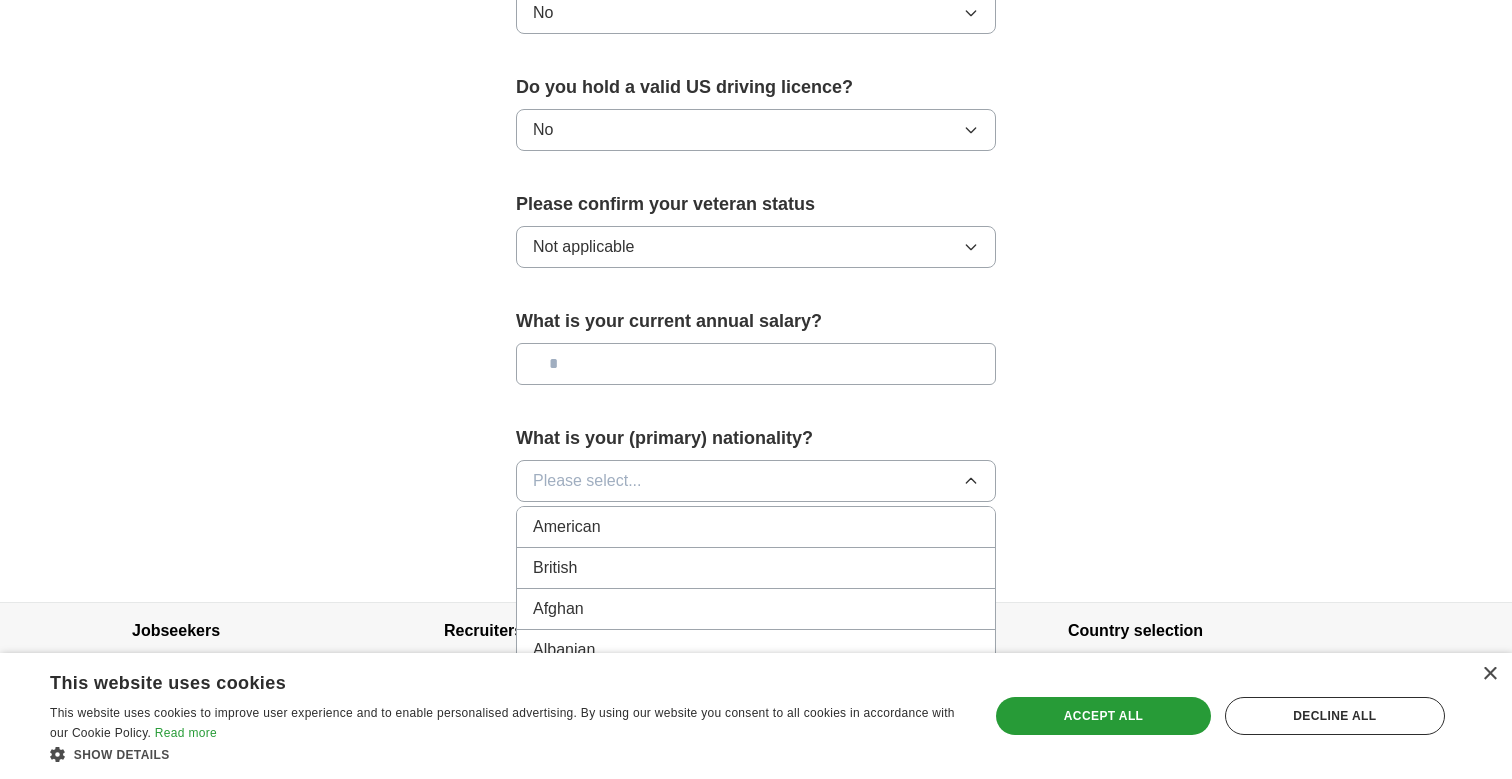 click at bounding box center [756, 364] 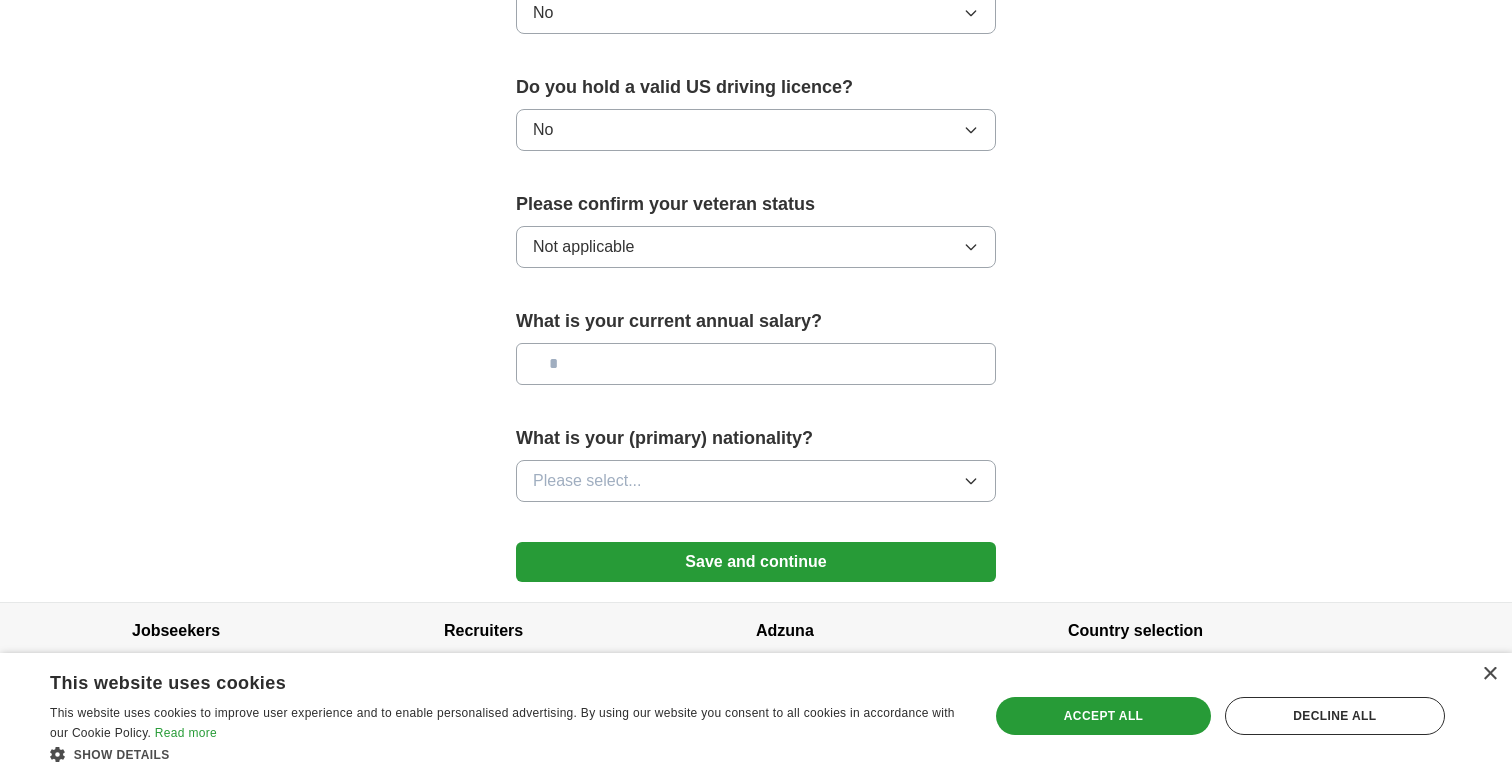 type 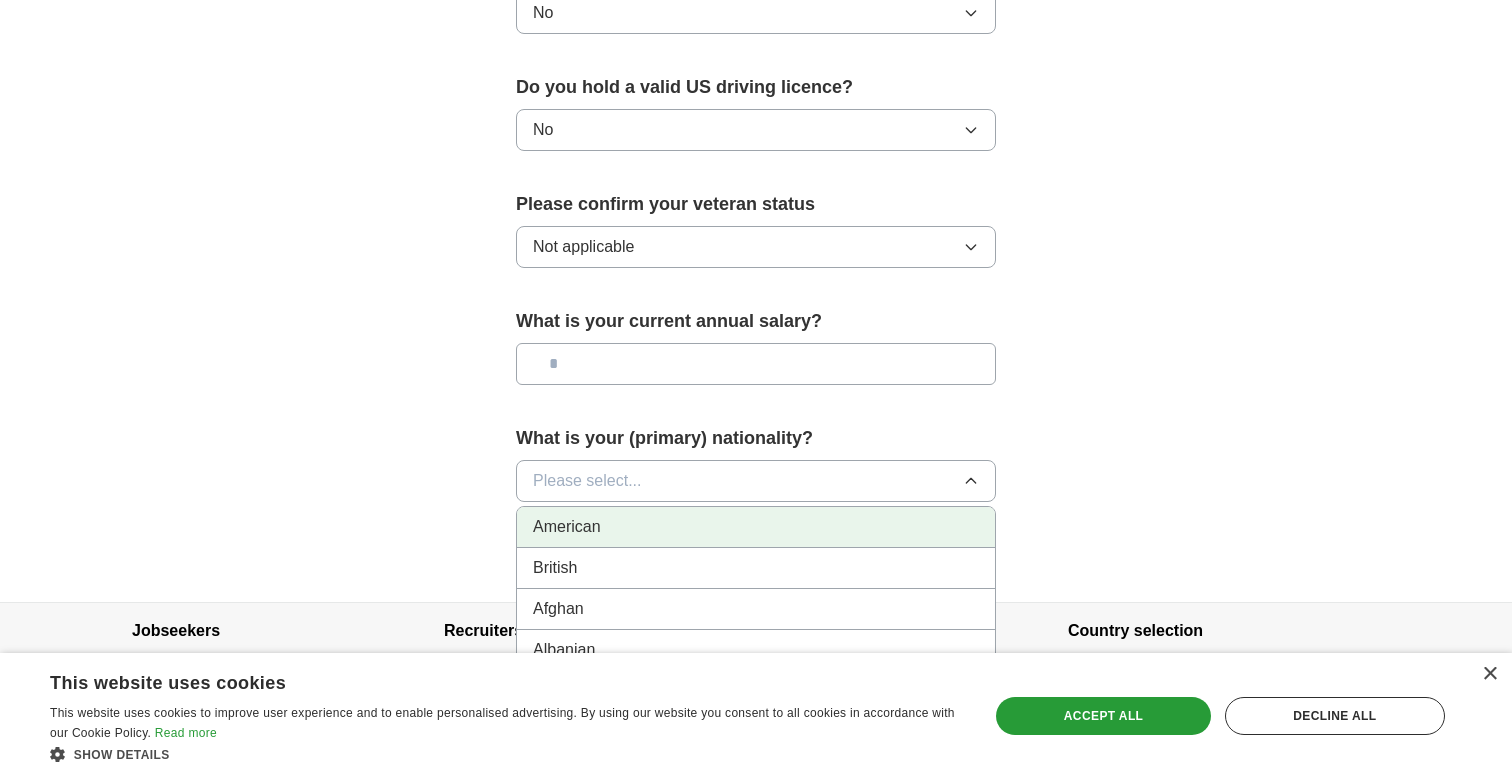 click on "American" at bounding box center [756, 527] 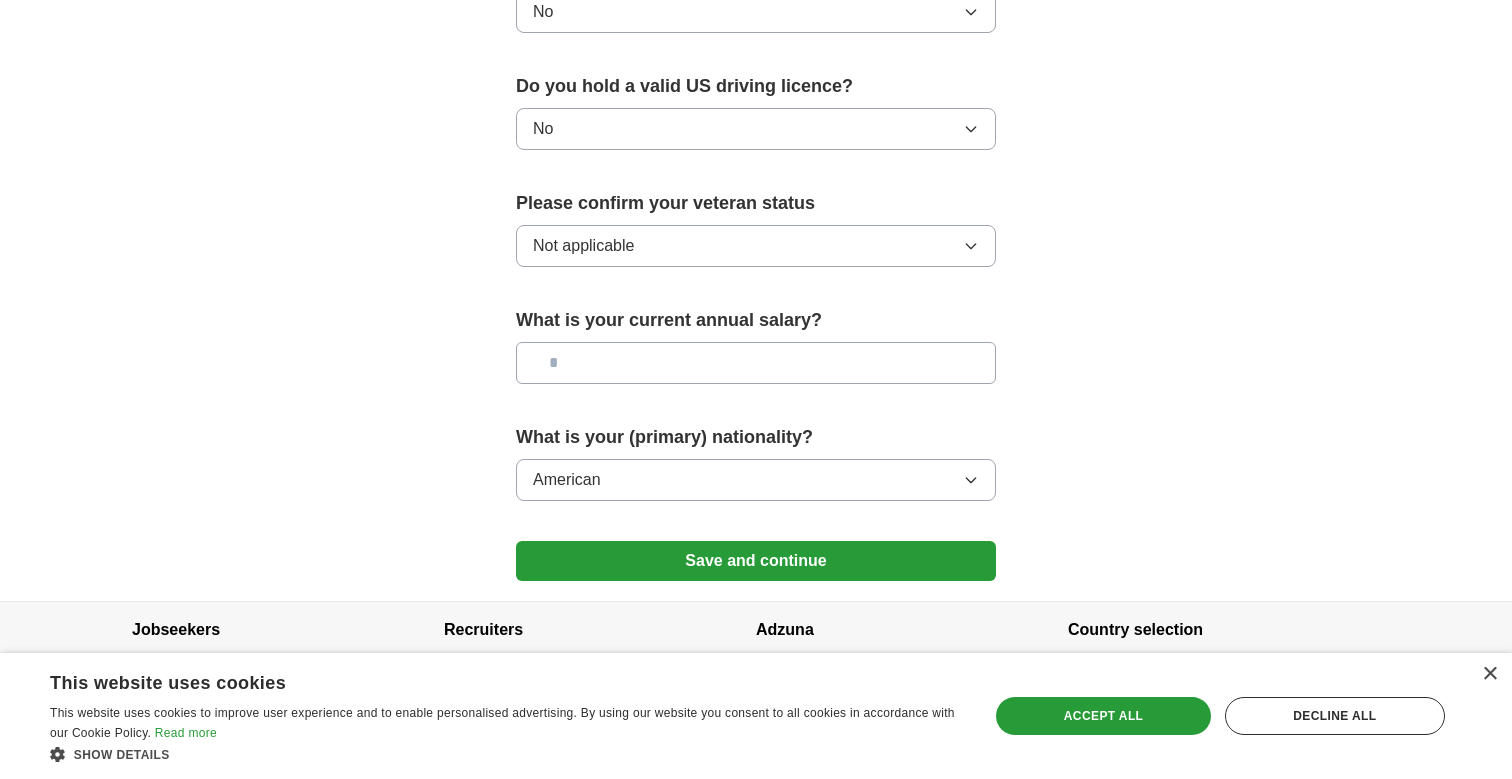 scroll, scrollTop: 1276, scrollLeft: 0, axis: vertical 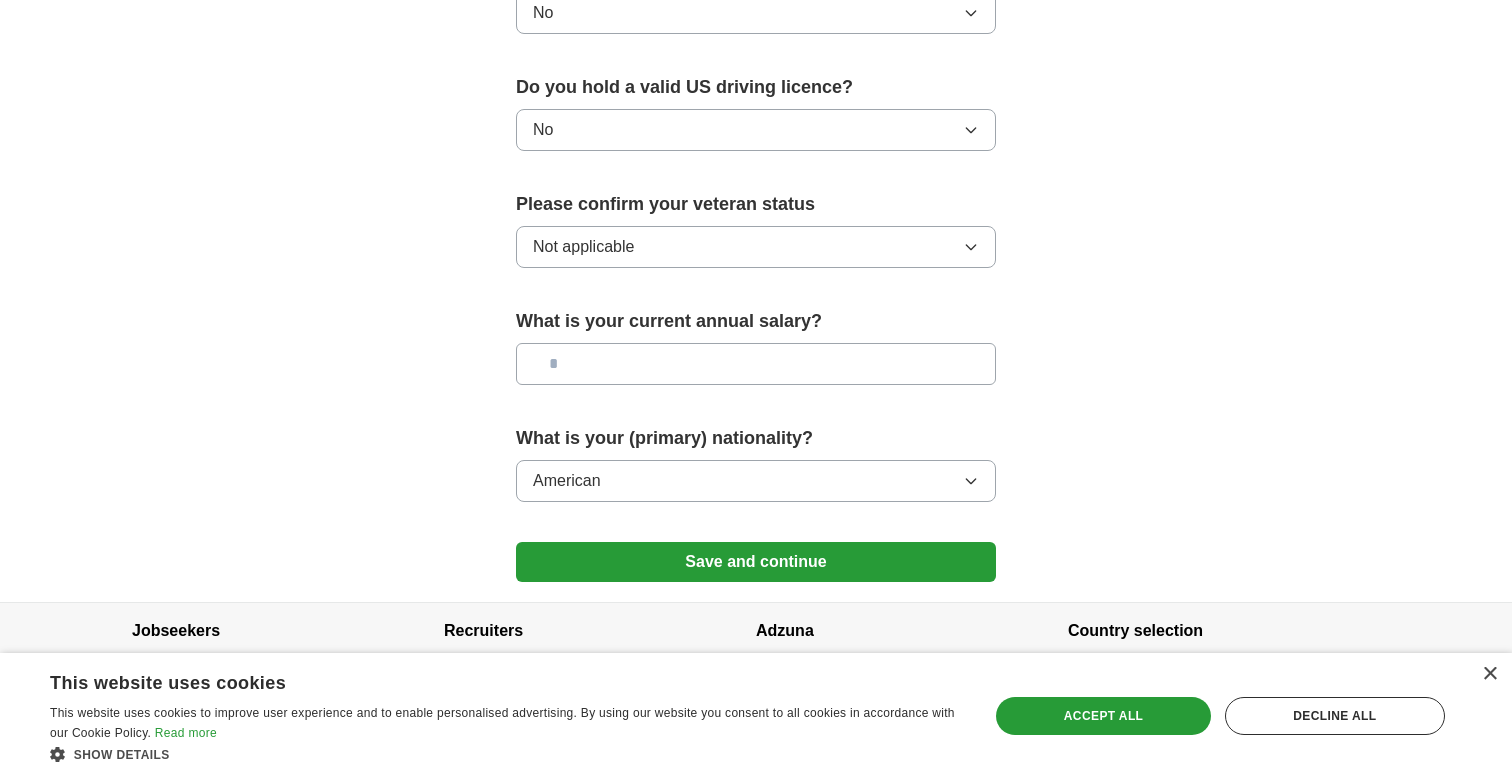 click on "American" at bounding box center [756, 481] 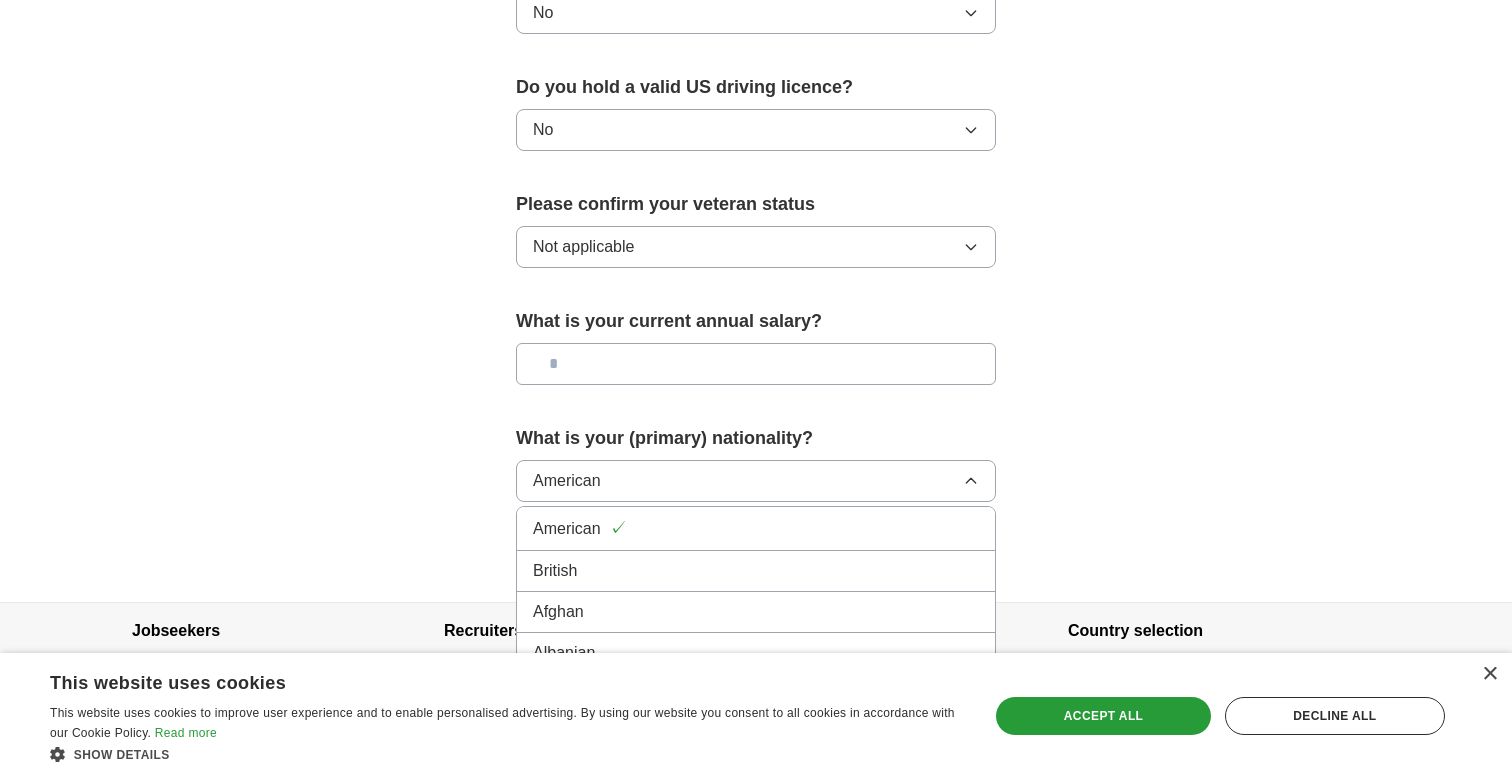 click on "American" at bounding box center (756, 481) 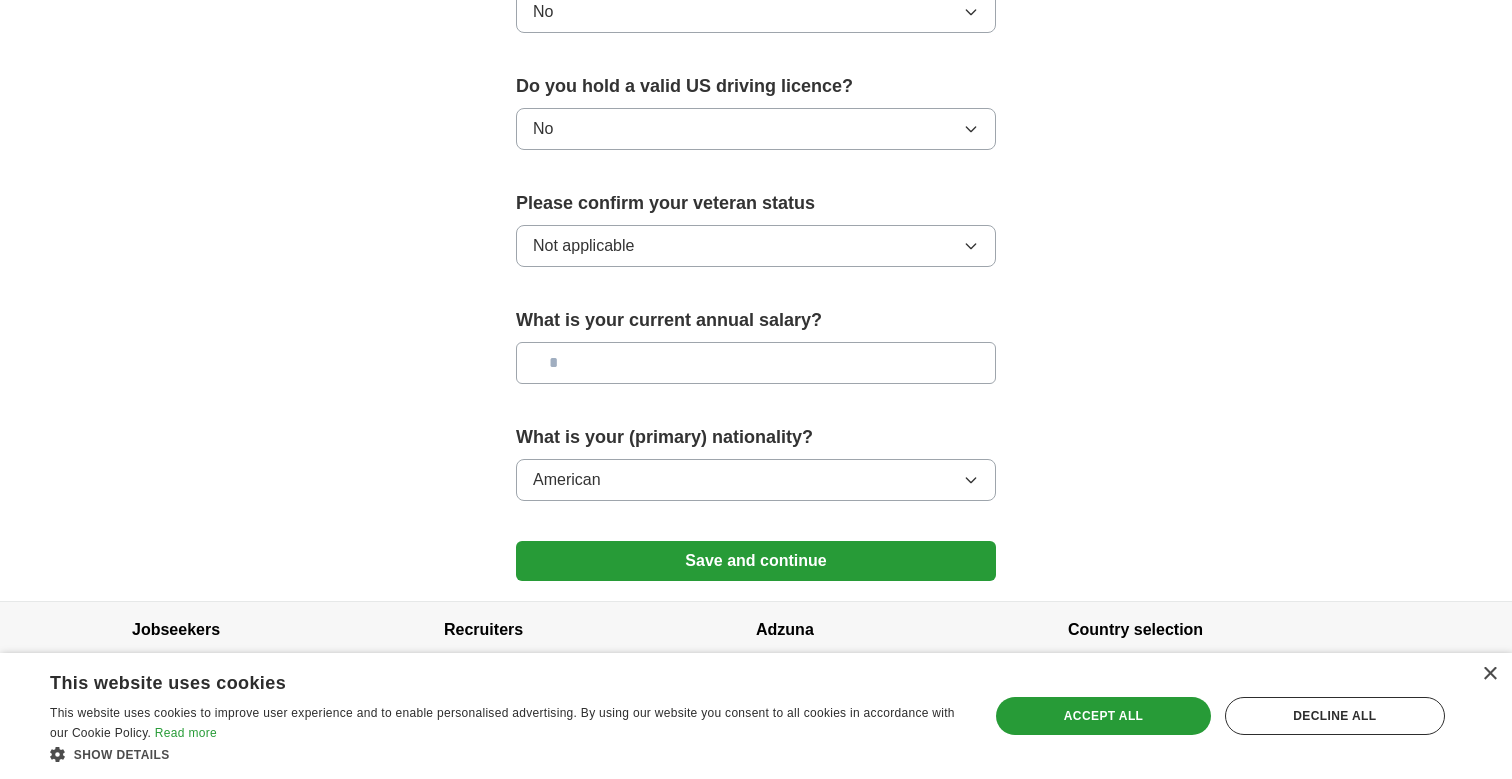 scroll, scrollTop: 1276, scrollLeft: 0, axis: vertical 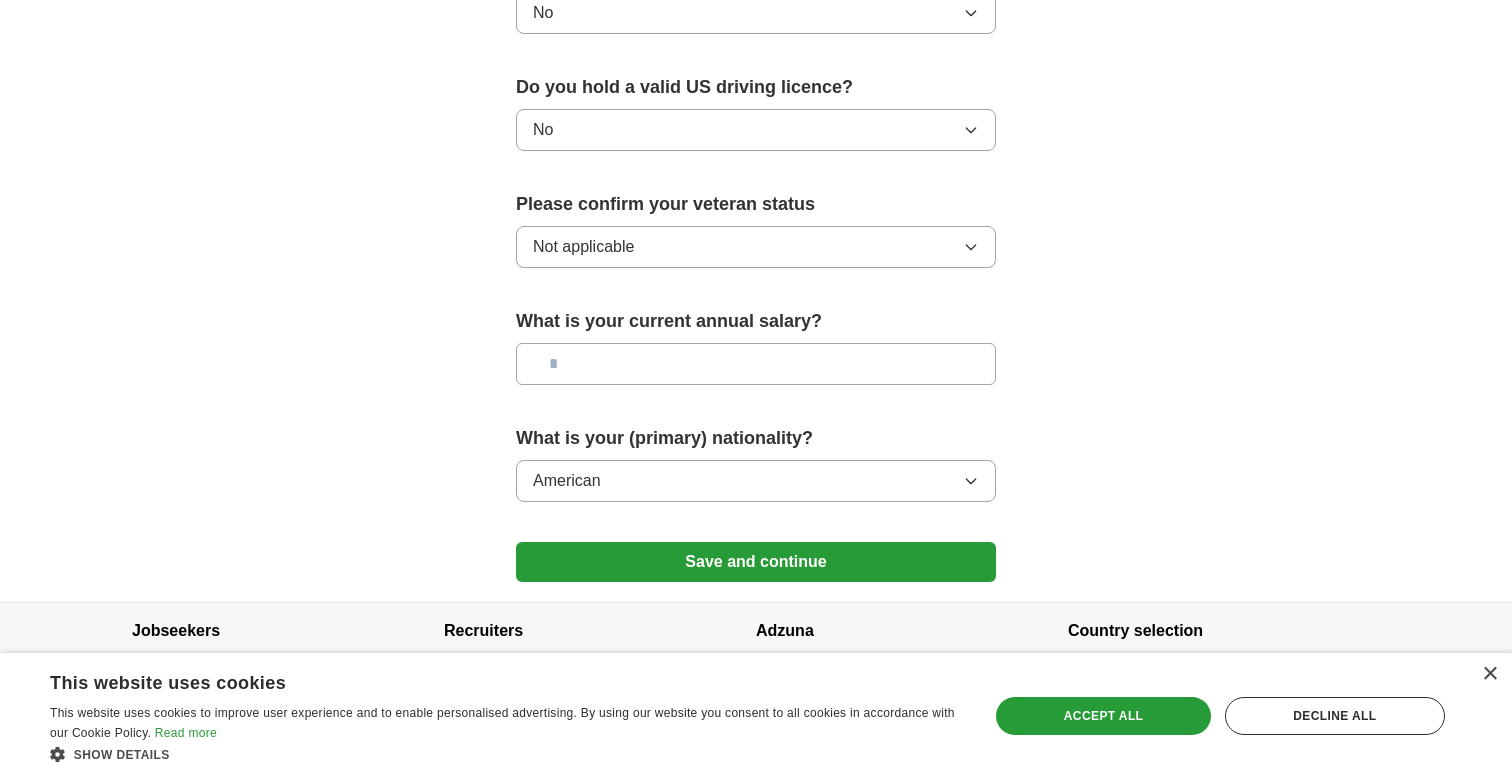 click on "American" at bounding box center [756, 481] 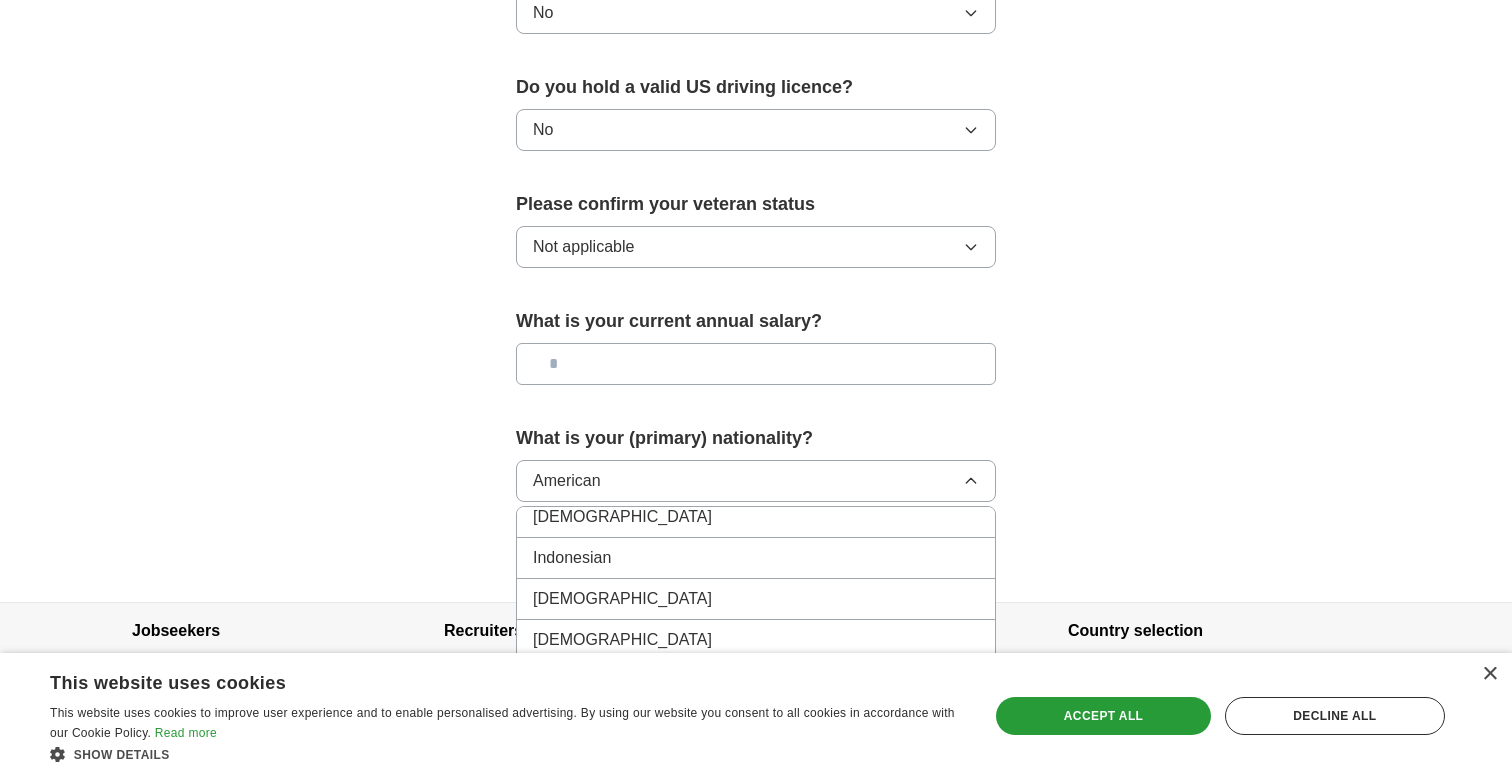 scroll, scrollTop: 3271, scrollLeft: 0, axis: vertical 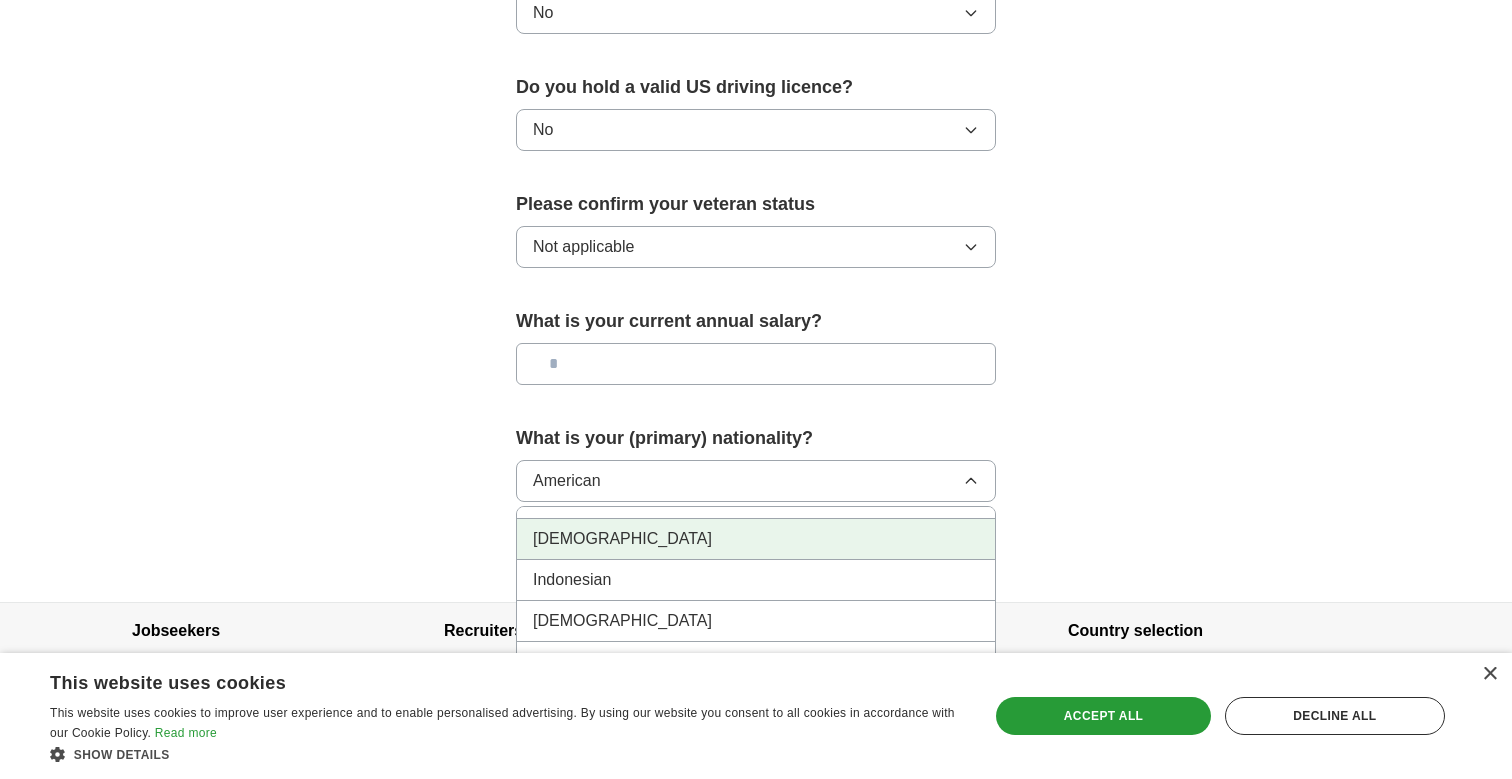 click on "[DEMOGRAPHIC_DATA]" at bounding box center [756, 539] 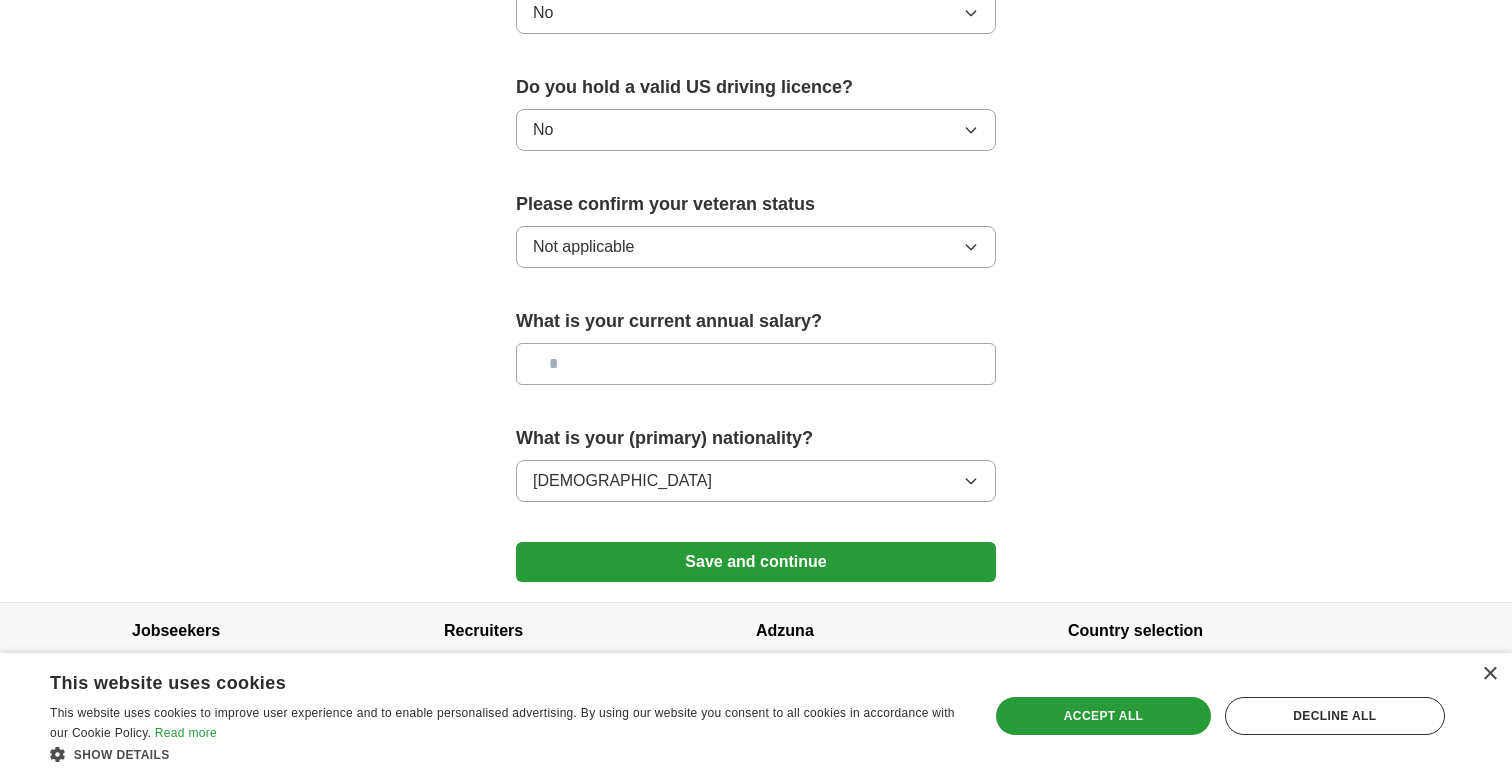 click on "Save and continue" at bounding box center [756, 562] 